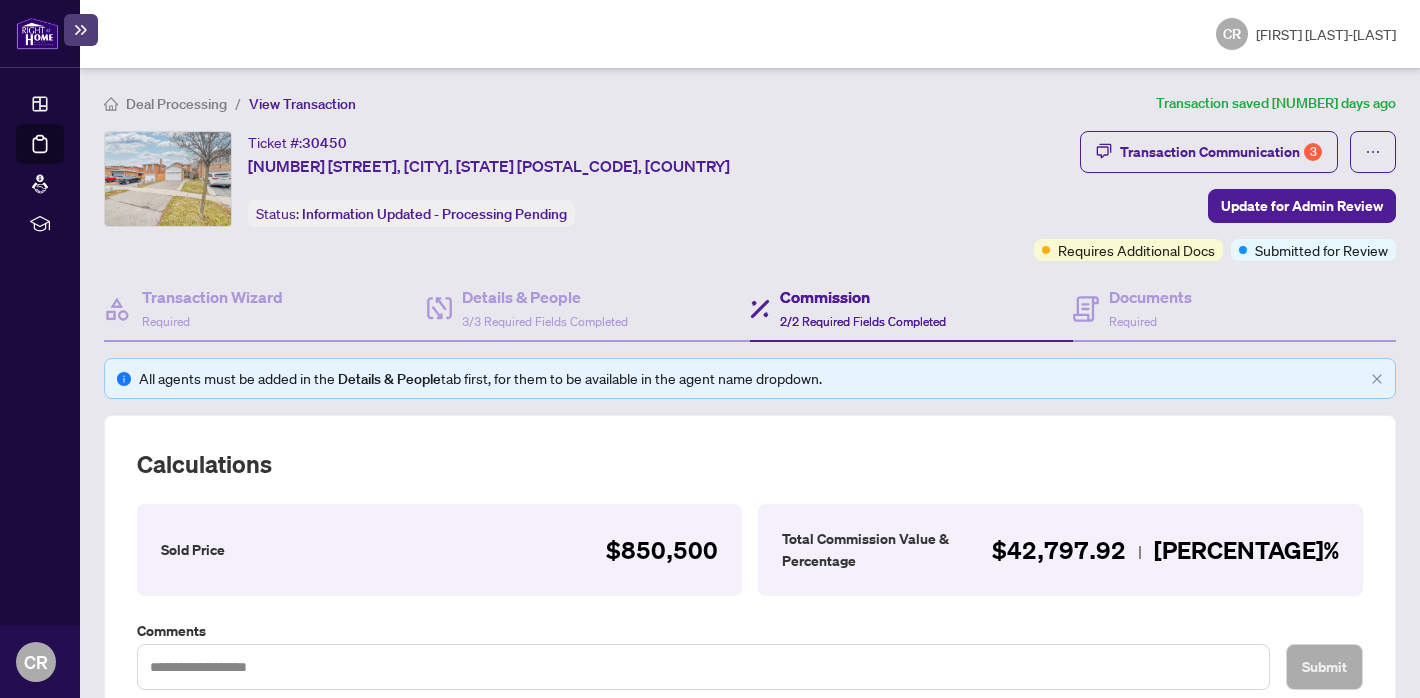 scroll, scrollTop: 0, scrollLeft: 0, axis: both 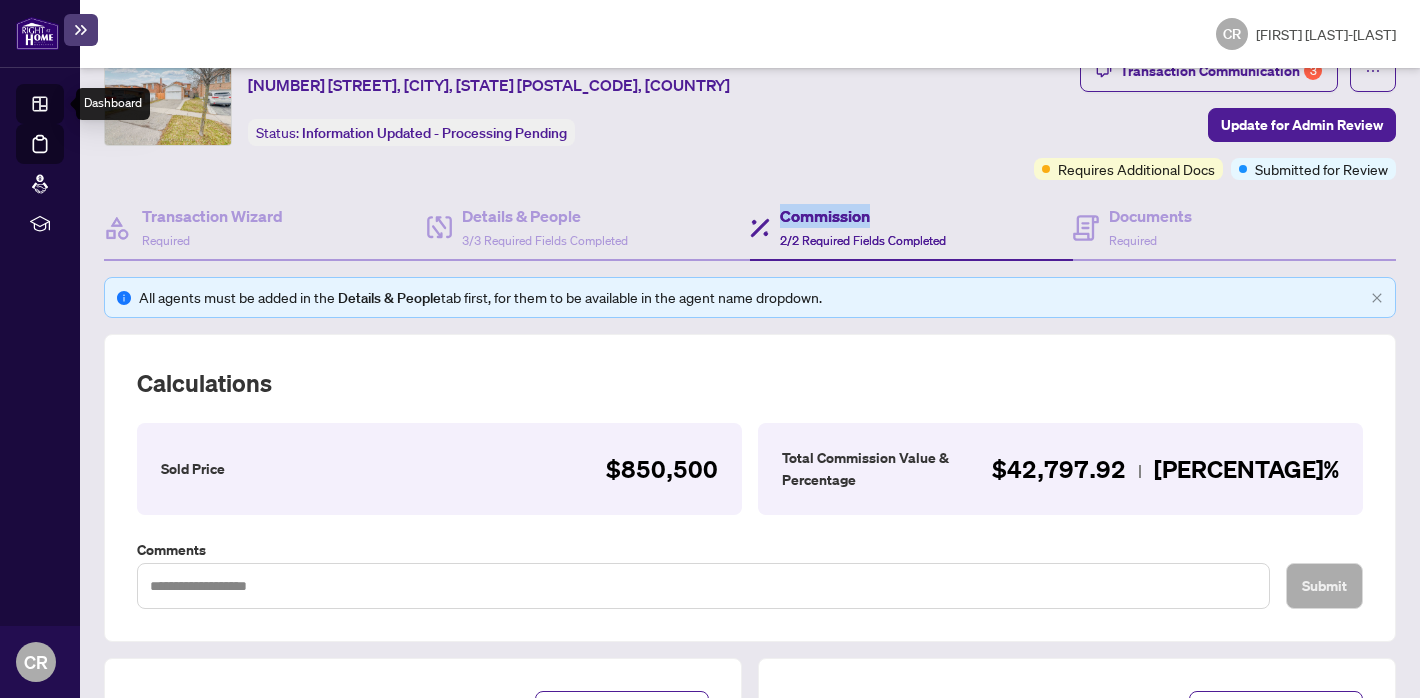 click on "Dashboard" at bounding box center [62, 107] 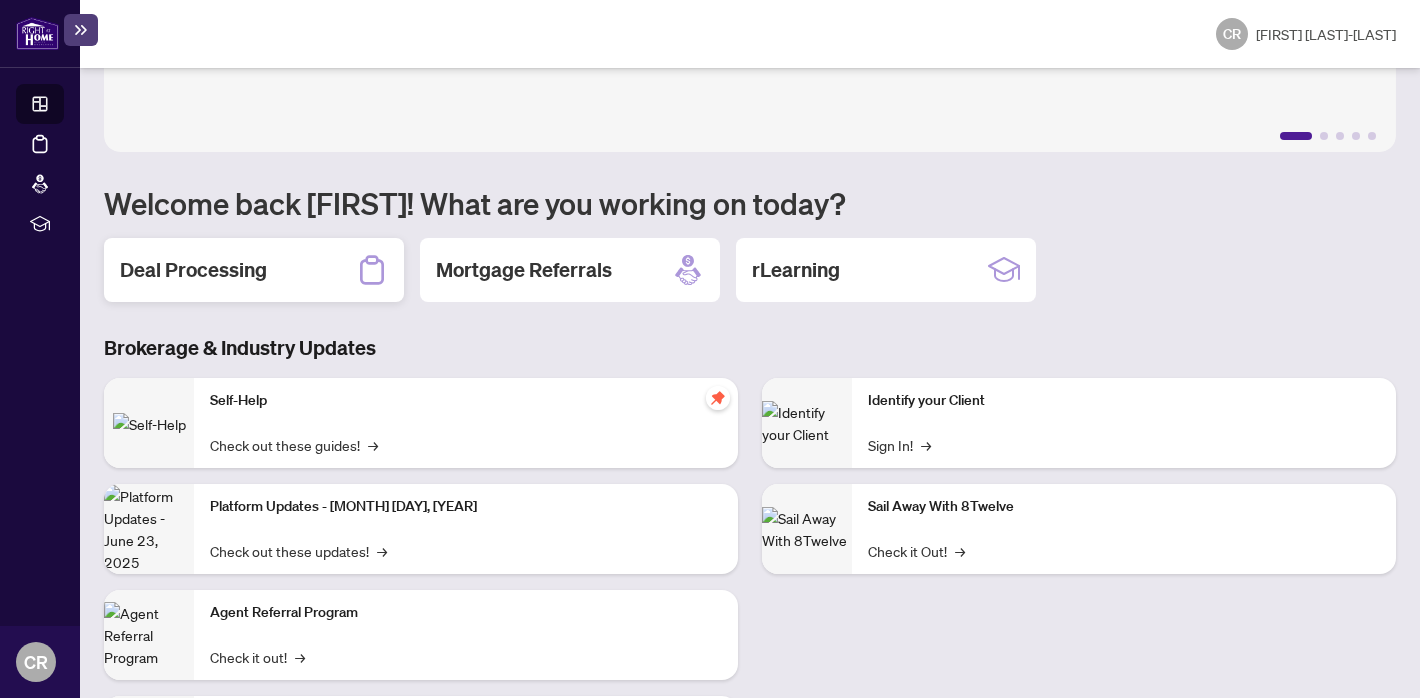 click on "Deal Processing" at bounding box center (254, 270) 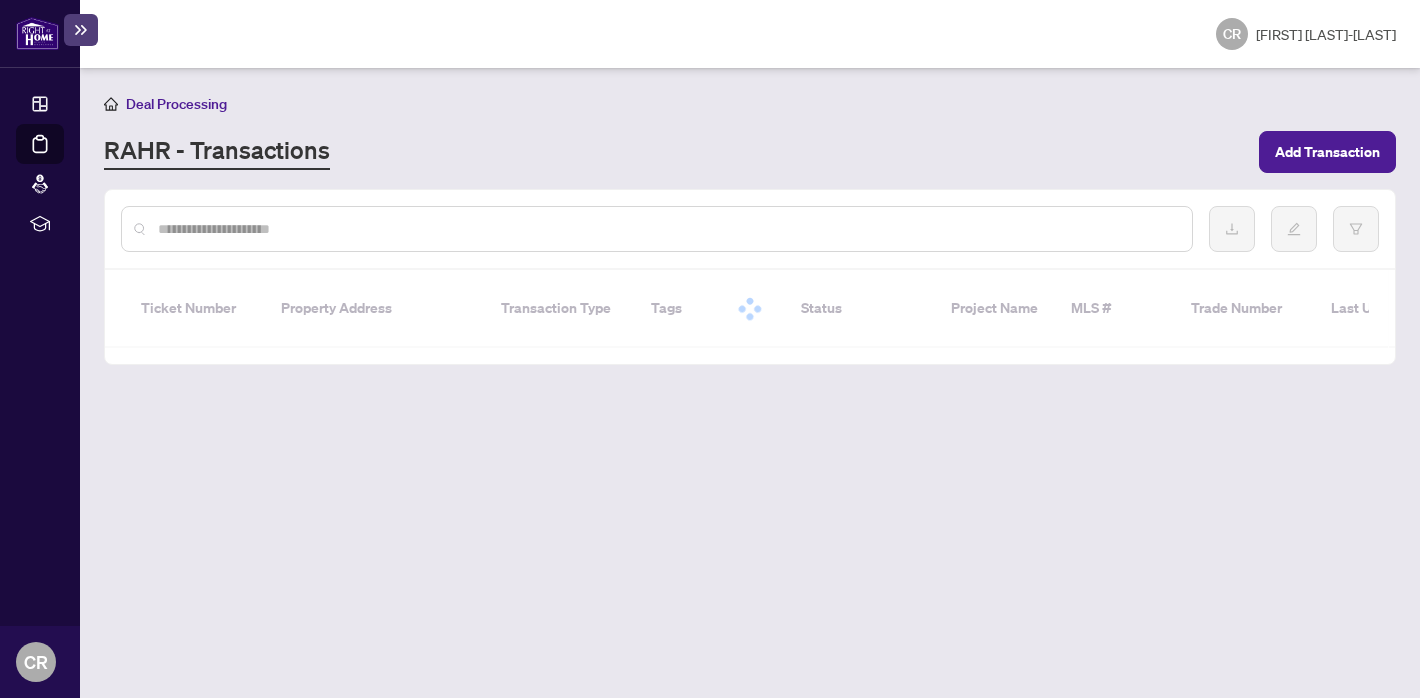 scroll, scrollTop: 0, scrollLeft: 0, axis: both 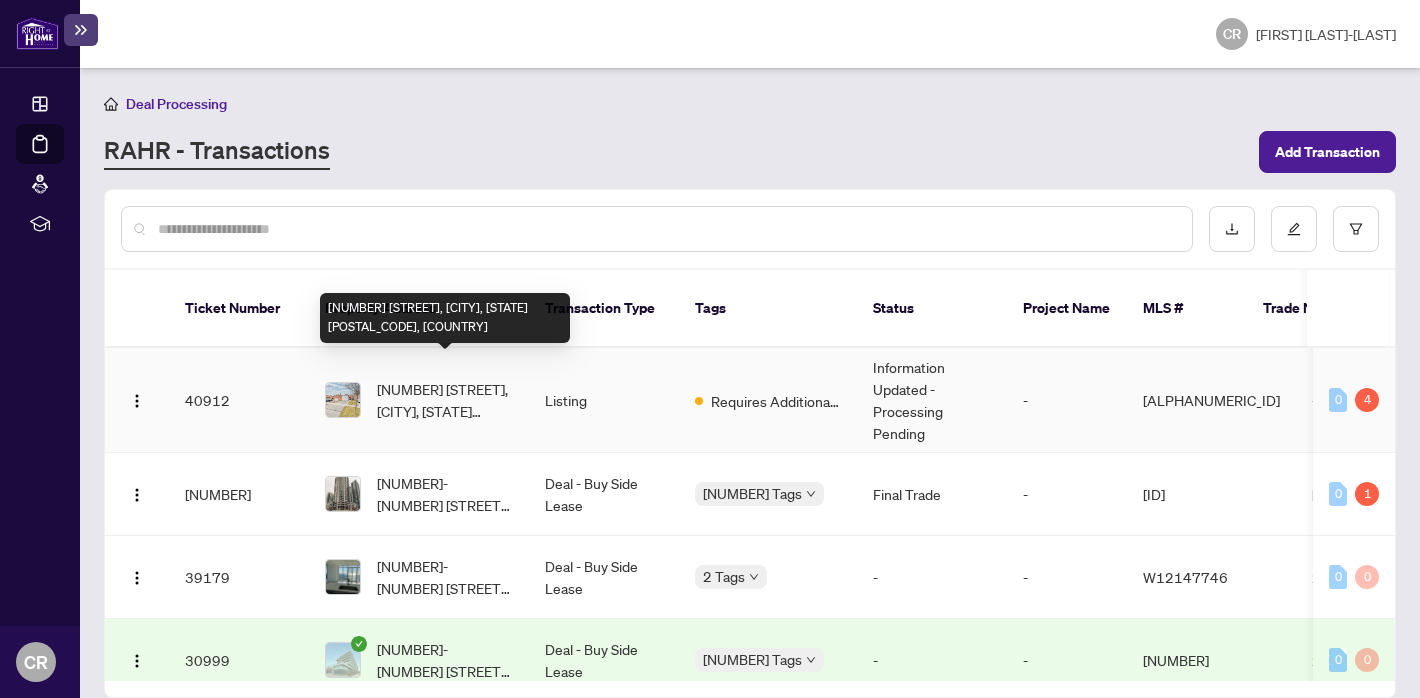click on "[NUMBER] [STREET], [CITY], [STATE] [POSTAL_CODE], [COUNTRY]" at bounding box center (445, 400) 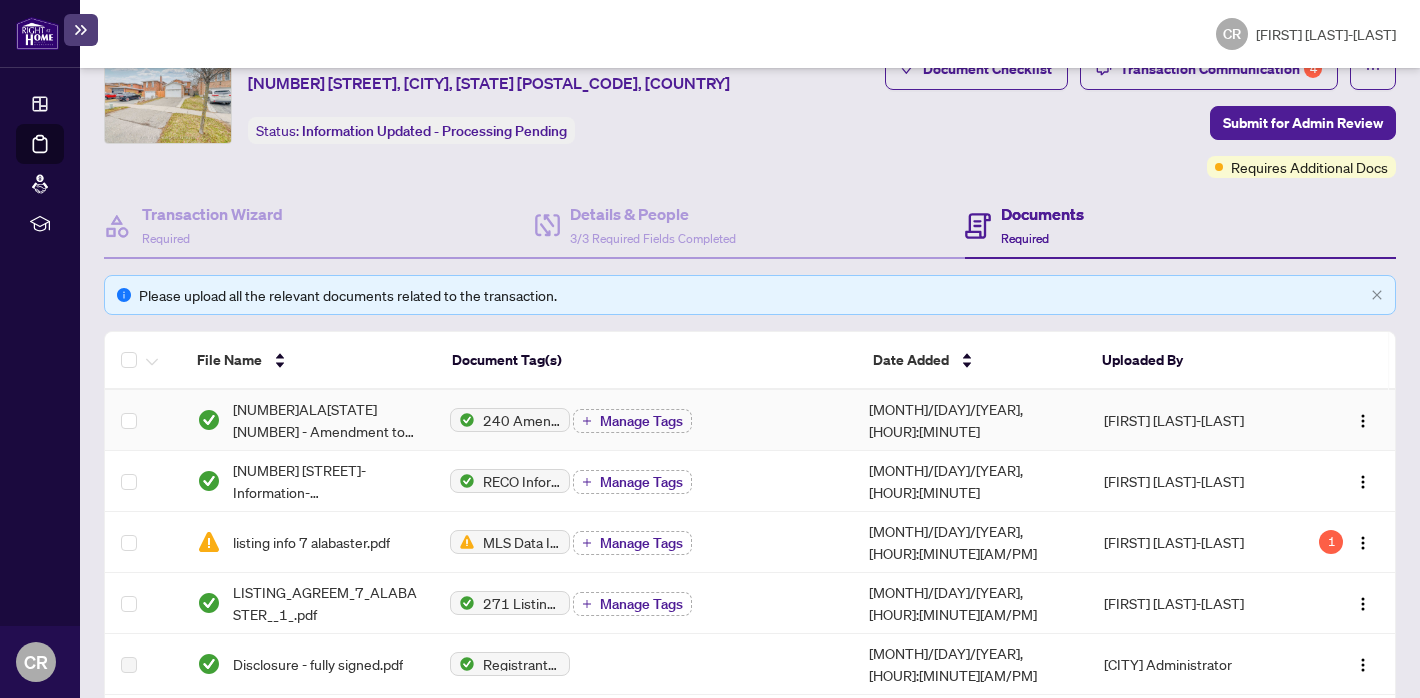scroll, scrollTop: 102, scrollLeft: 0, axis: vertical 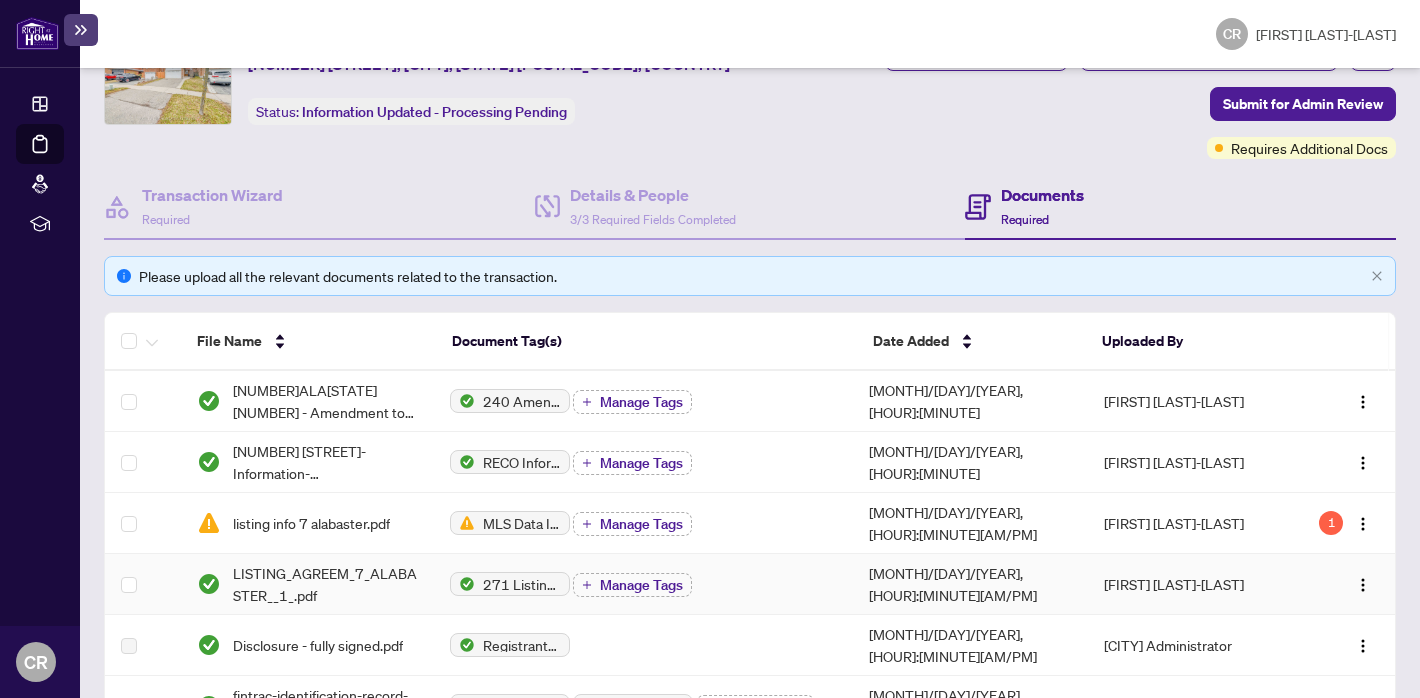 click on "271 Listing Agreement - Seller Designated Representation Agreement Authority
to Offer for Sale Manage Tags" at bounding box center (643, 584) 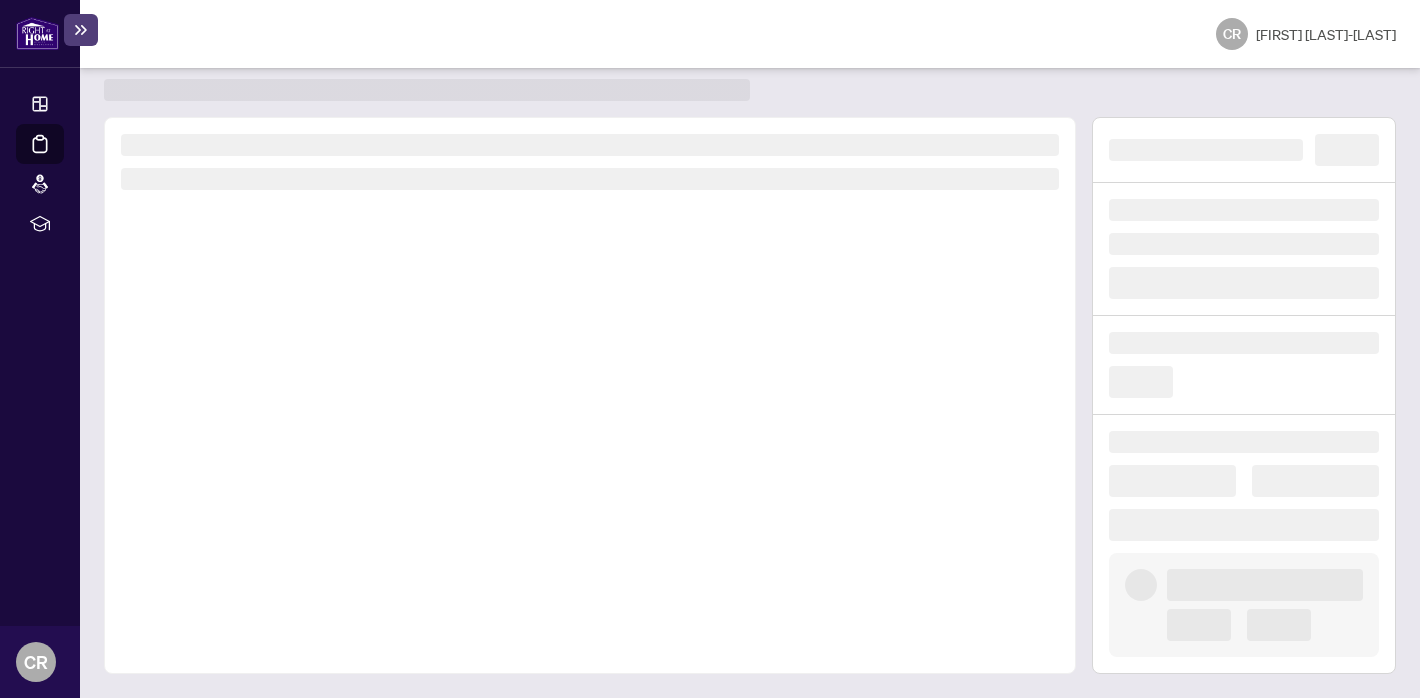scroll, scrollTop: 0, scrollLeft: 0, axis: both 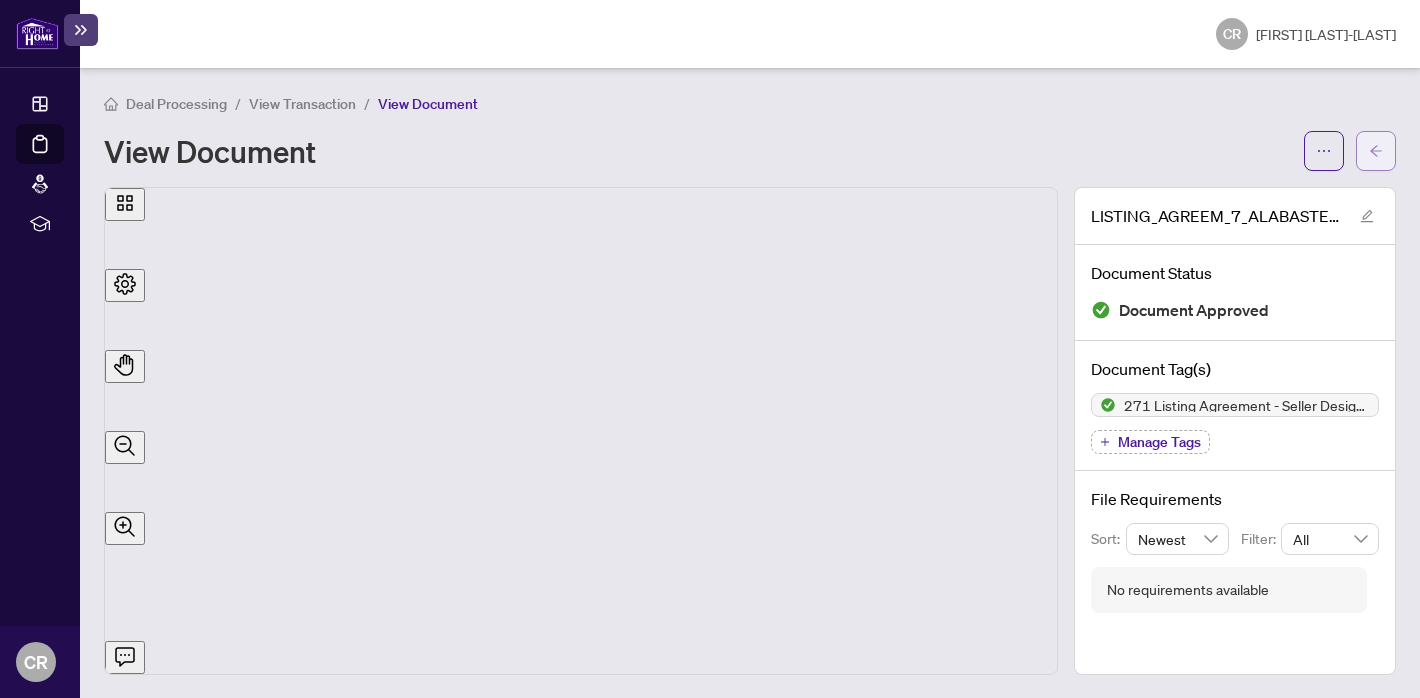 click at bounding box center [1376, 150] 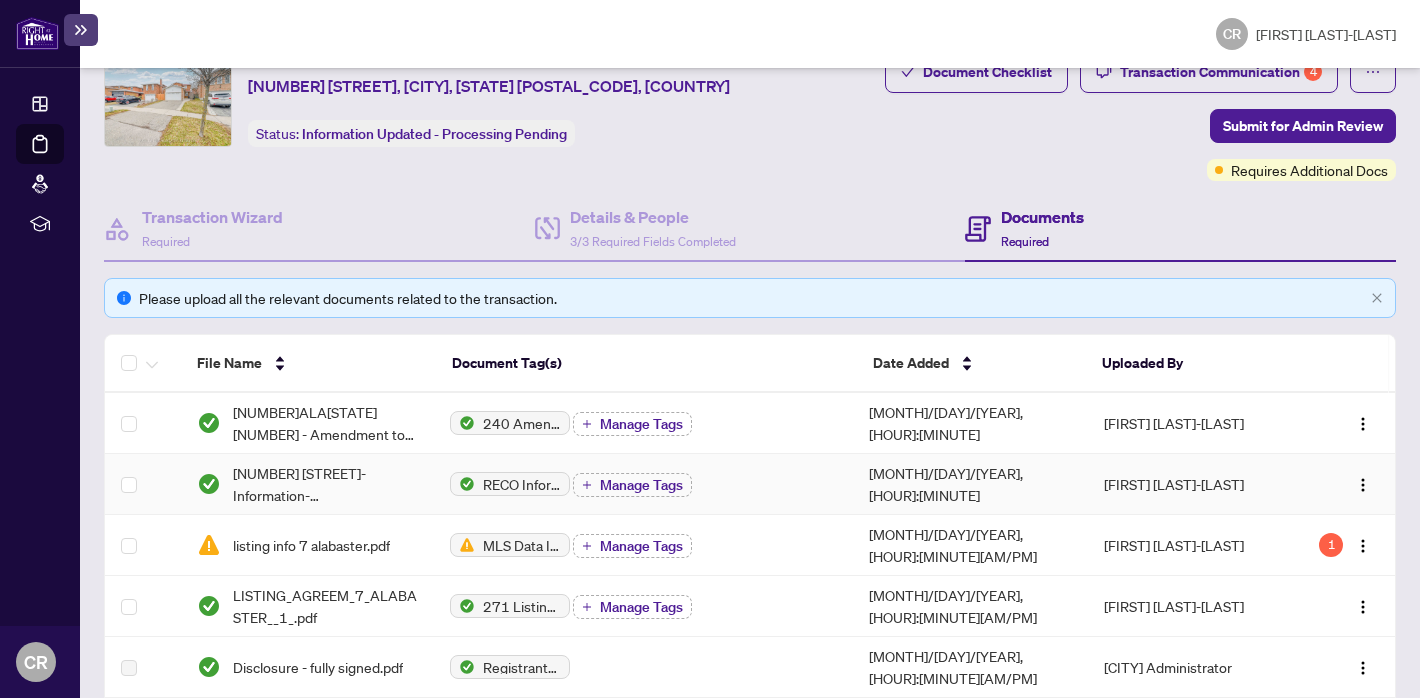 scroll, scrollTop: 141, scrollLeft: 0, axis: vertical 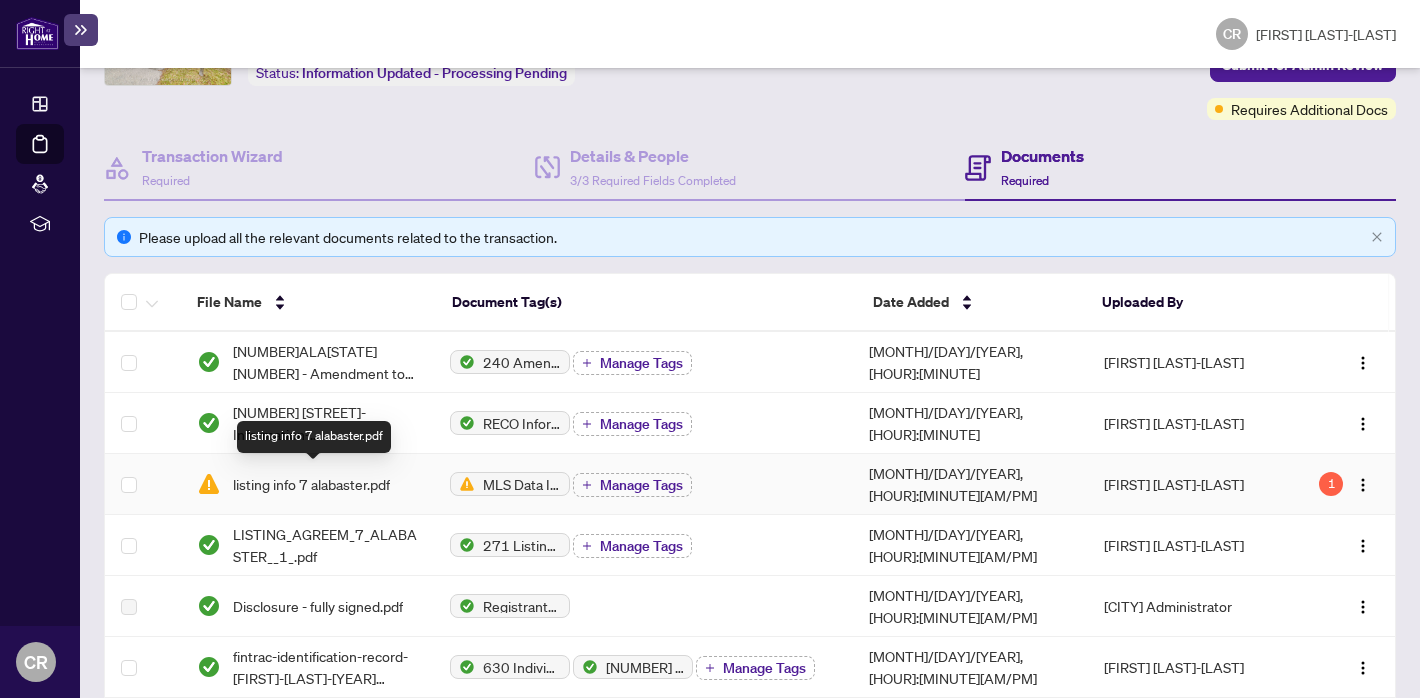 click on "listing info 7 alabaster.pdf" at bounding box center [311, 484] 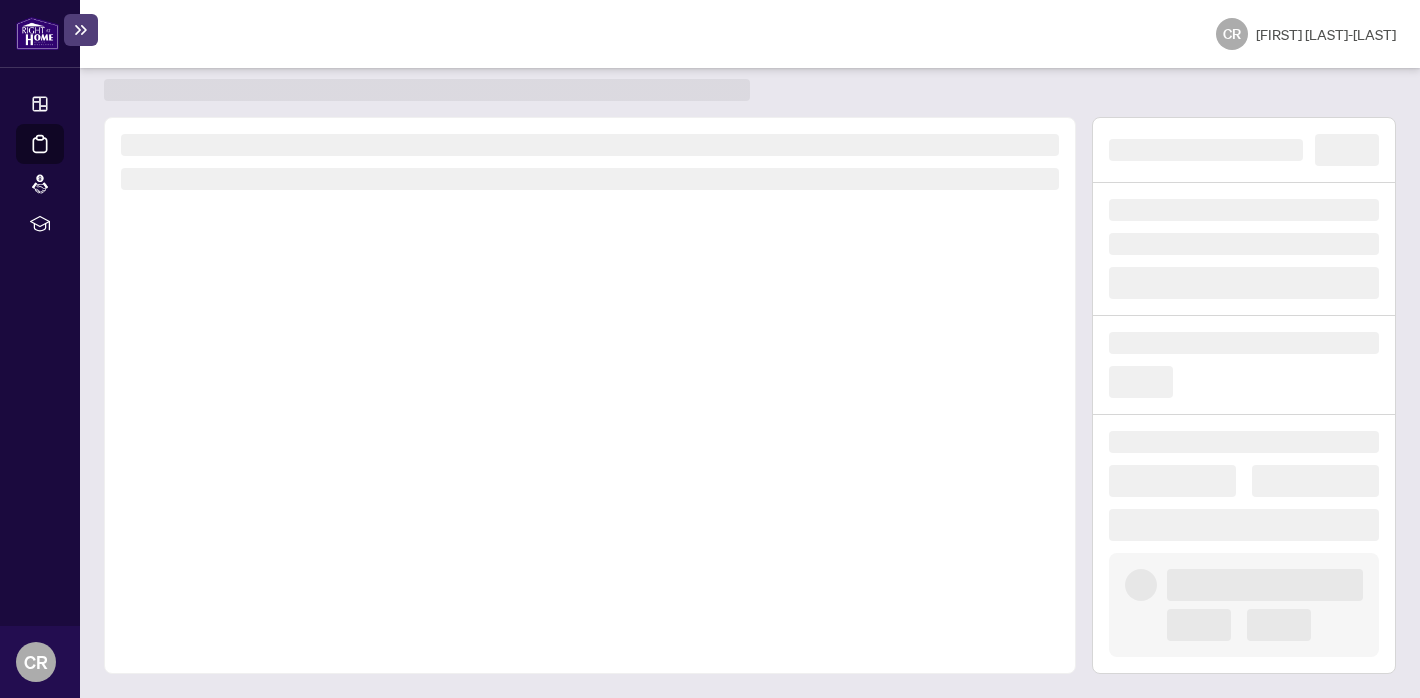 scroll, scrollTop: 0, scrollLeft: 0, axis: both 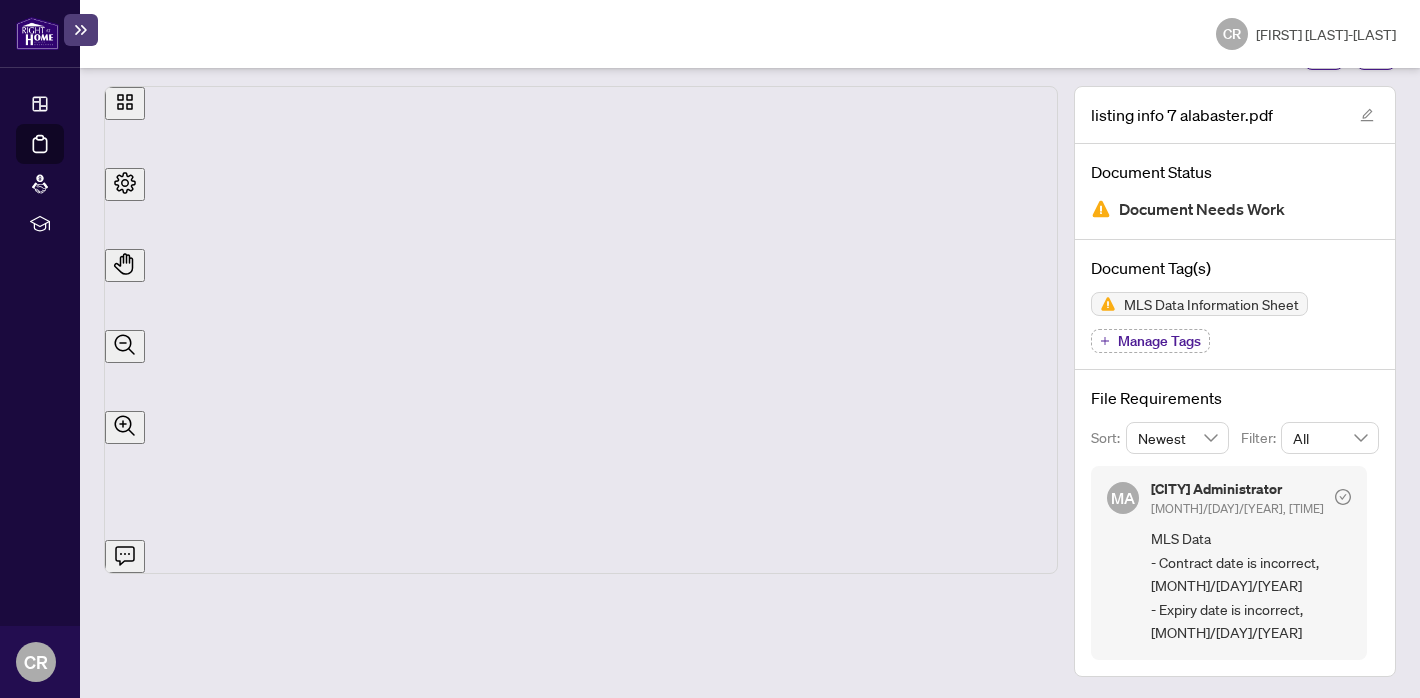 click at bounding box center (40, 33) 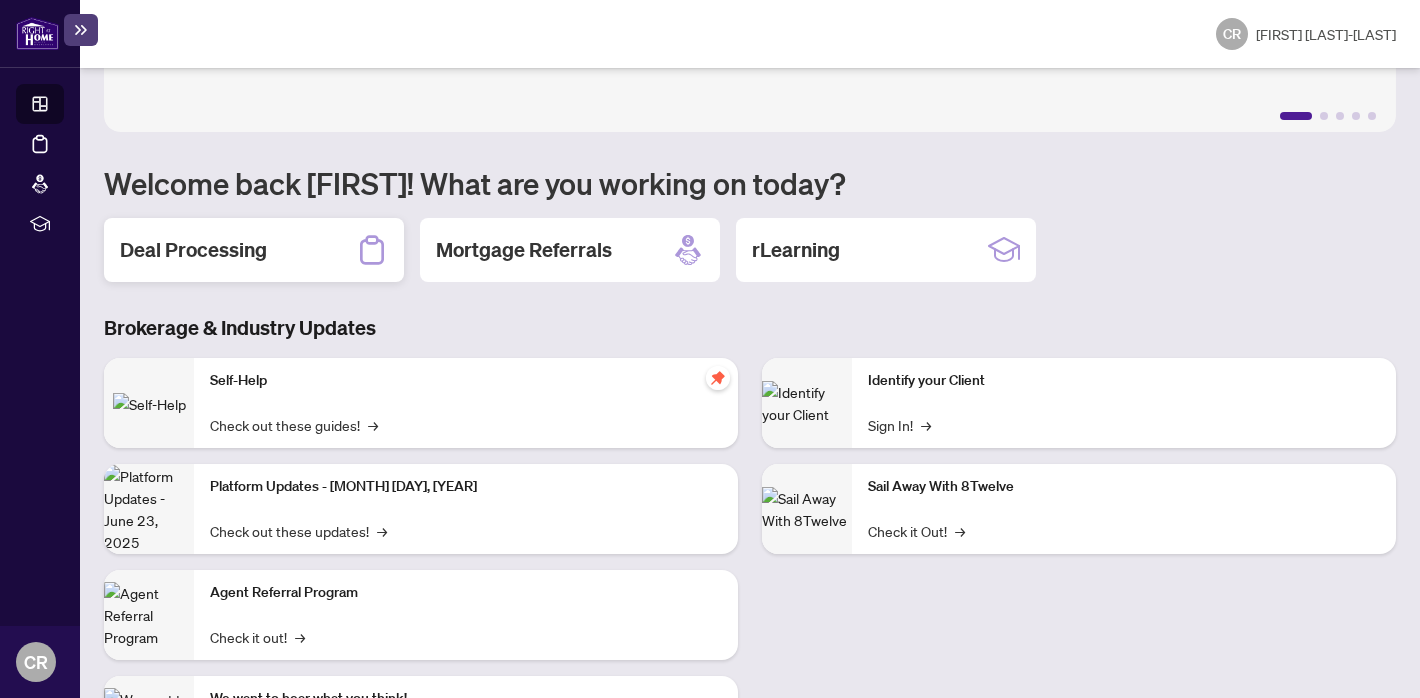 click on "Deal Processing" at bounding box center [254, 250] 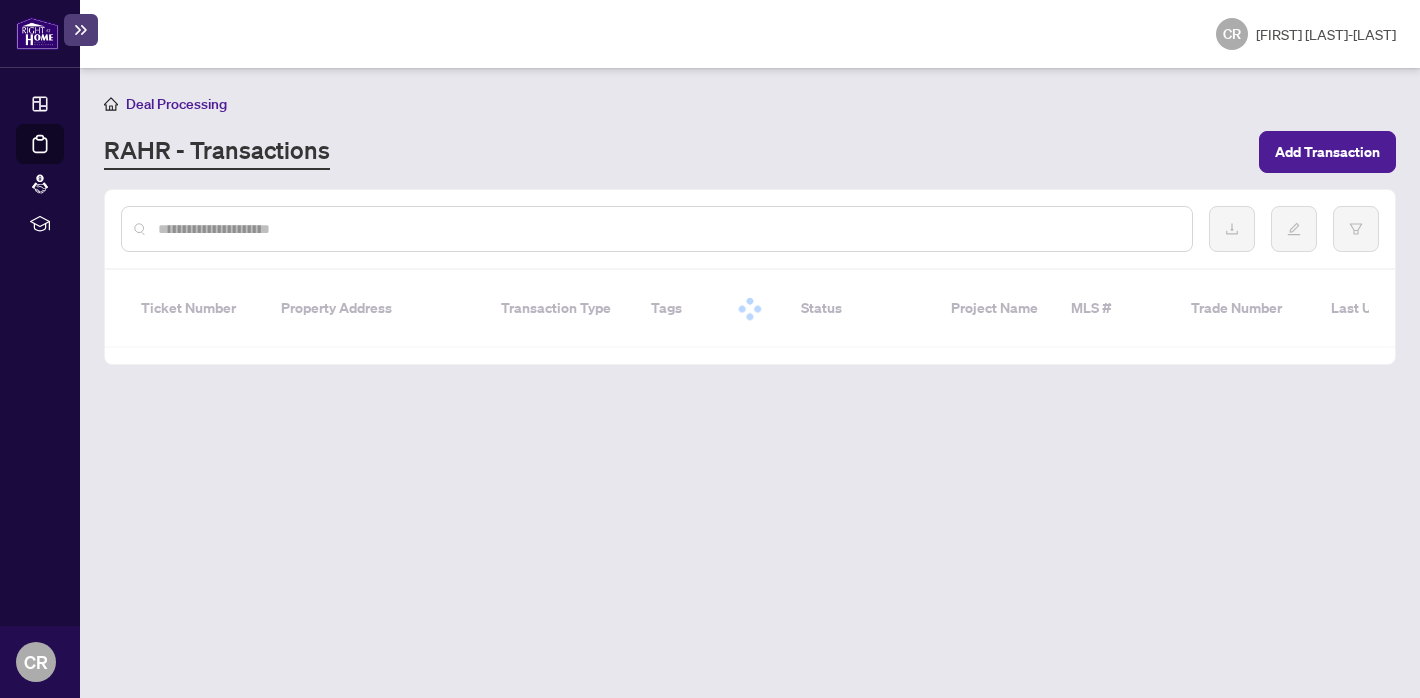 scroll, scrollTop: 0, scrollLeft: 0, axis: both 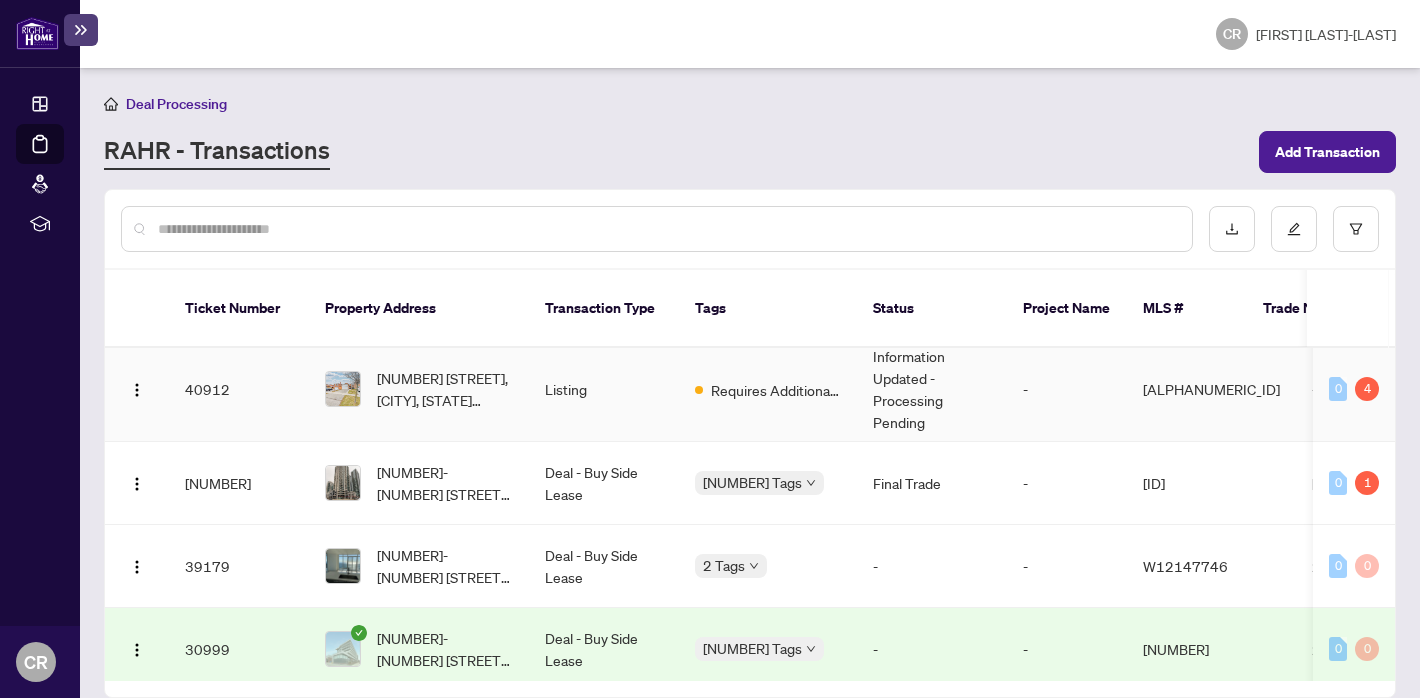 click on "[NUMBER] [STREET], [CITY], [STATE] [POSTAL_CODE], [COUNTRY]" at bounding box center [419, 389] 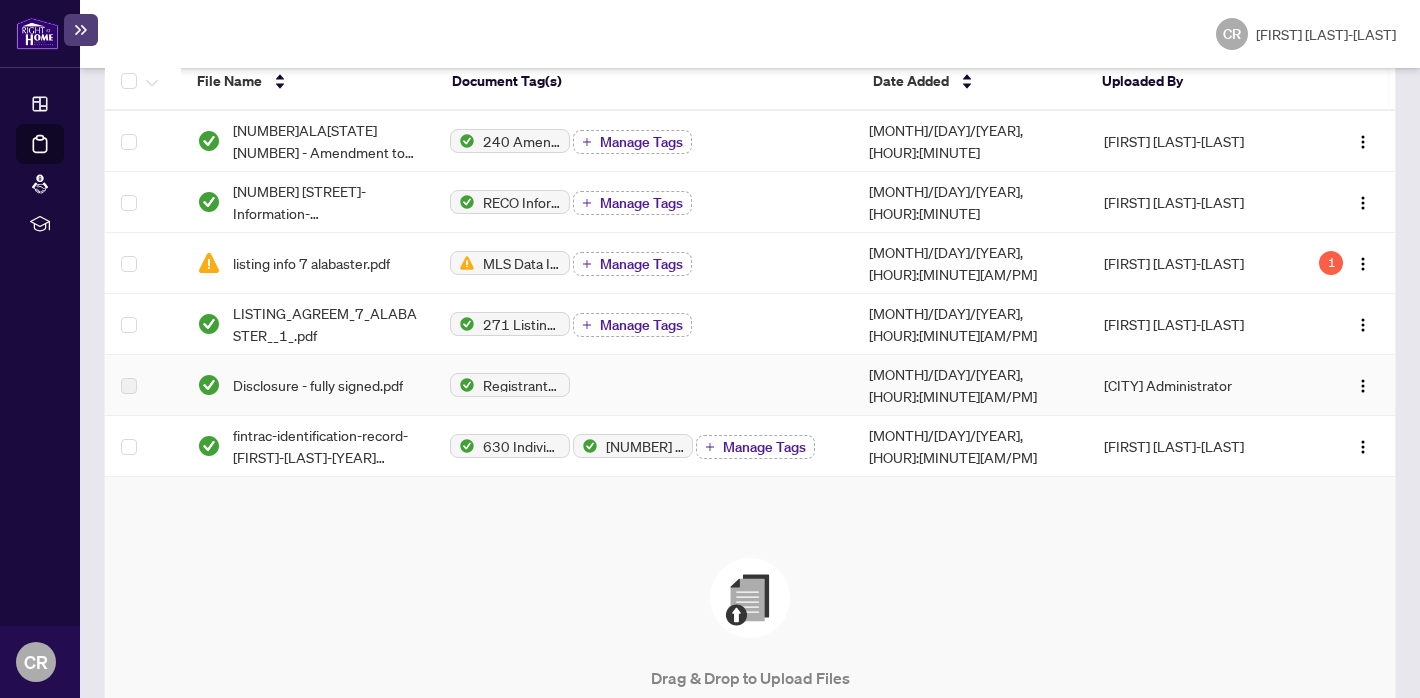 scroll, scrollTop: 374, scrollLeft: 0, axis: vertical 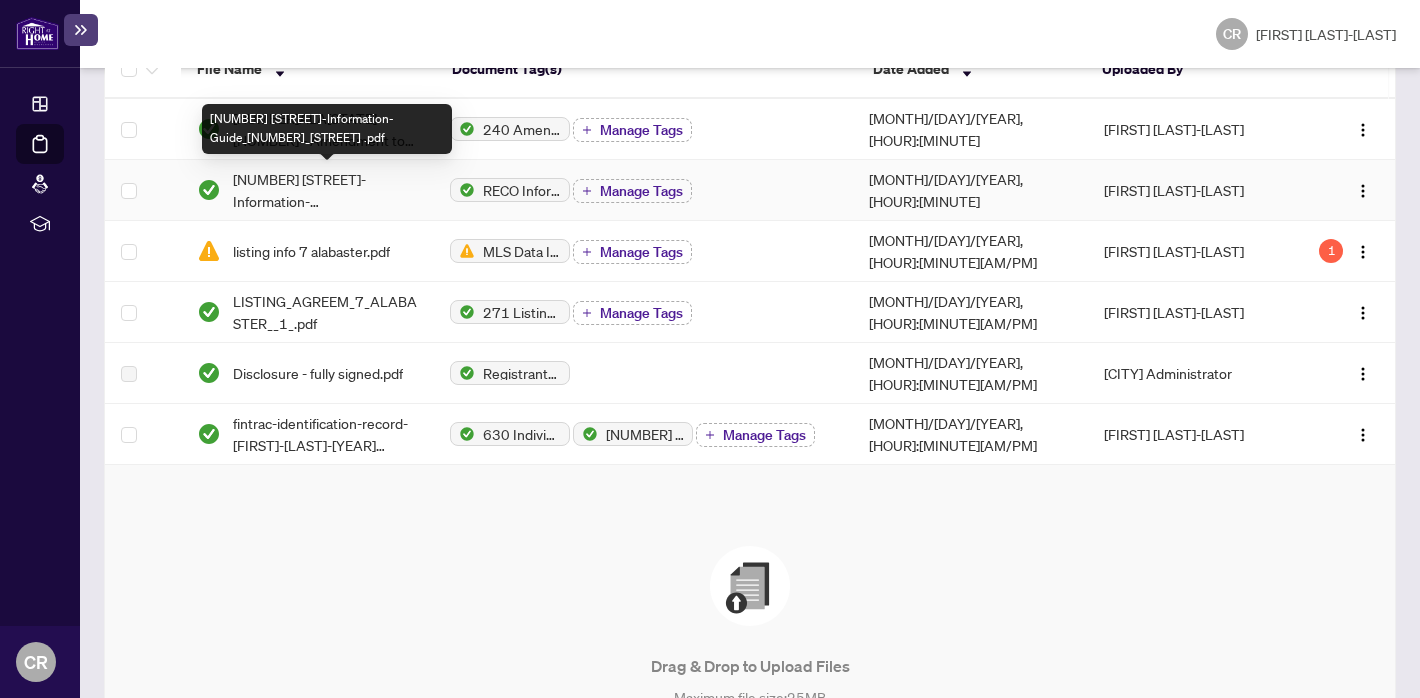 click on "[NUMBER] [STREET]-Information-Guide_[NUMBER]_[STREET] .pdf" at bounding box center (325, 190) 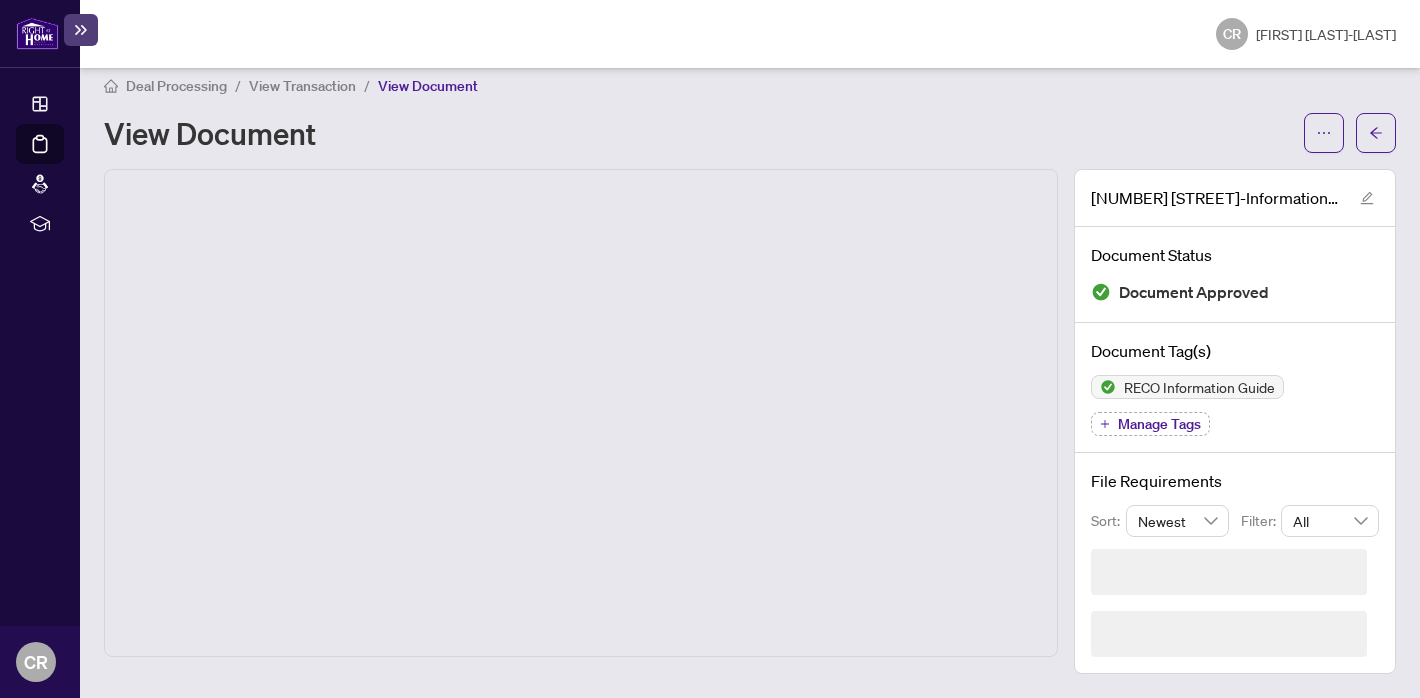 scroll, scrollTop: 0, scrollLeft: 0, axis: both 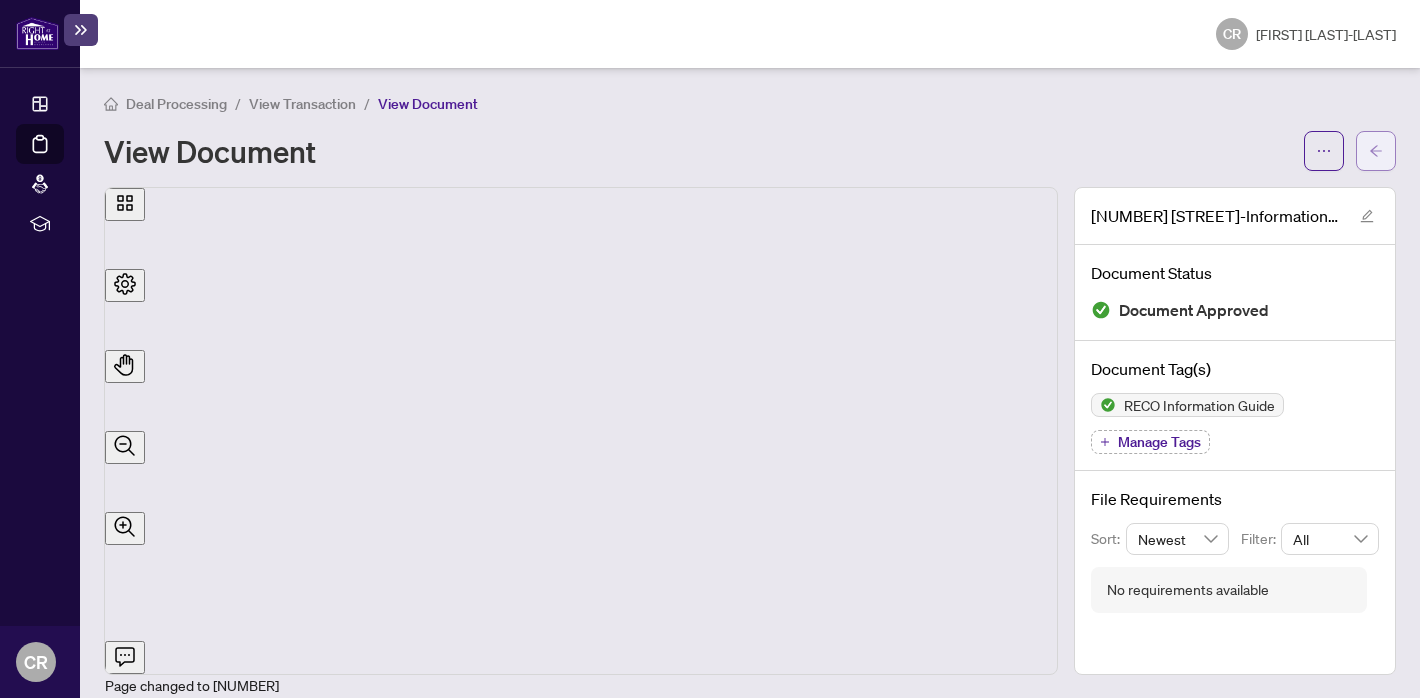 click at bounding box center (1376, 151) 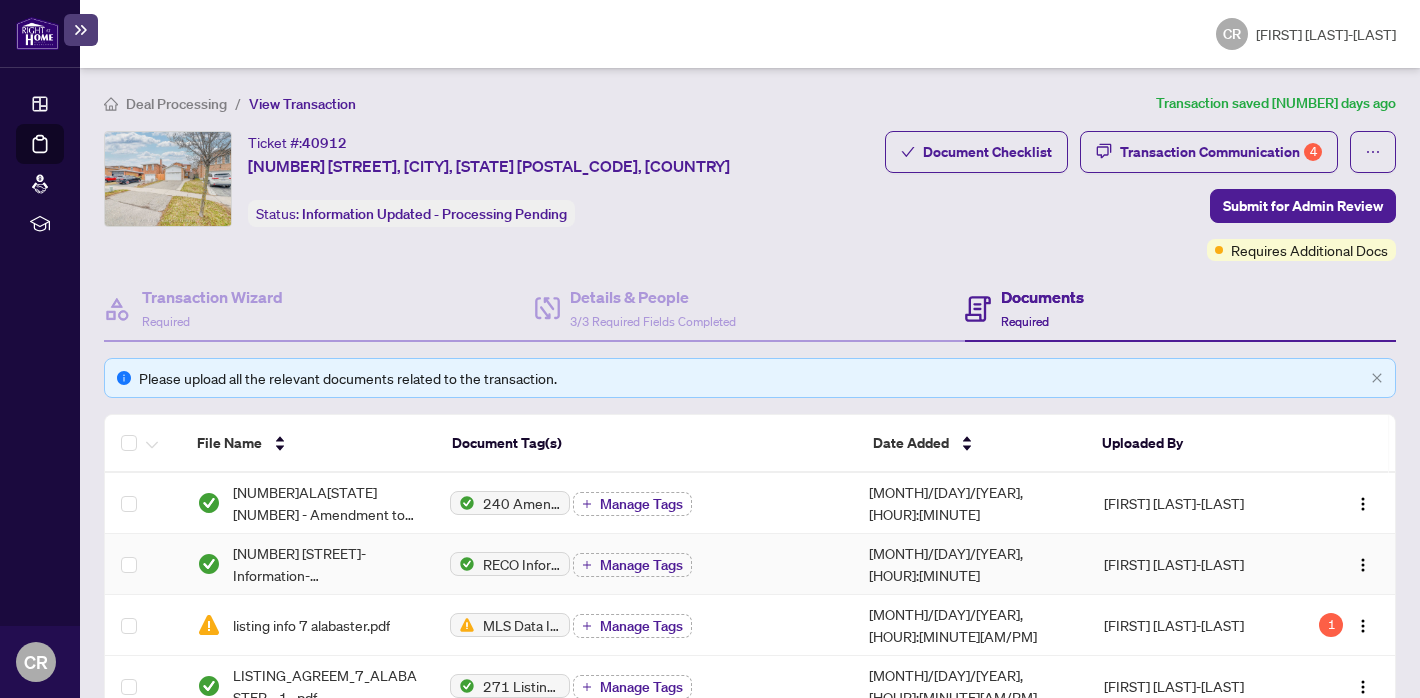 click on "[NUMBER] [STREET]-Information-Guide_[NUMBER]_[STREET] .pdf" at bounding box center (325, 564) 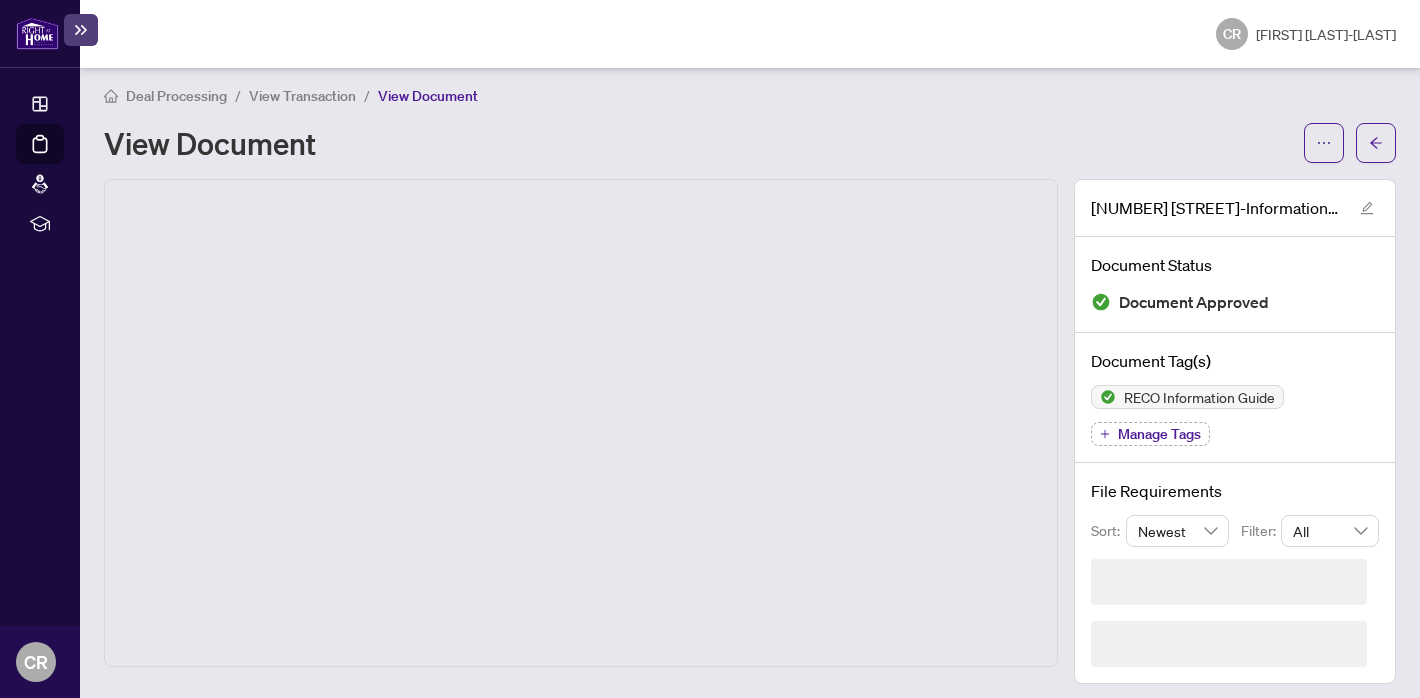scroll, scrollTop: 0, scrollLeft: 0, axis: both 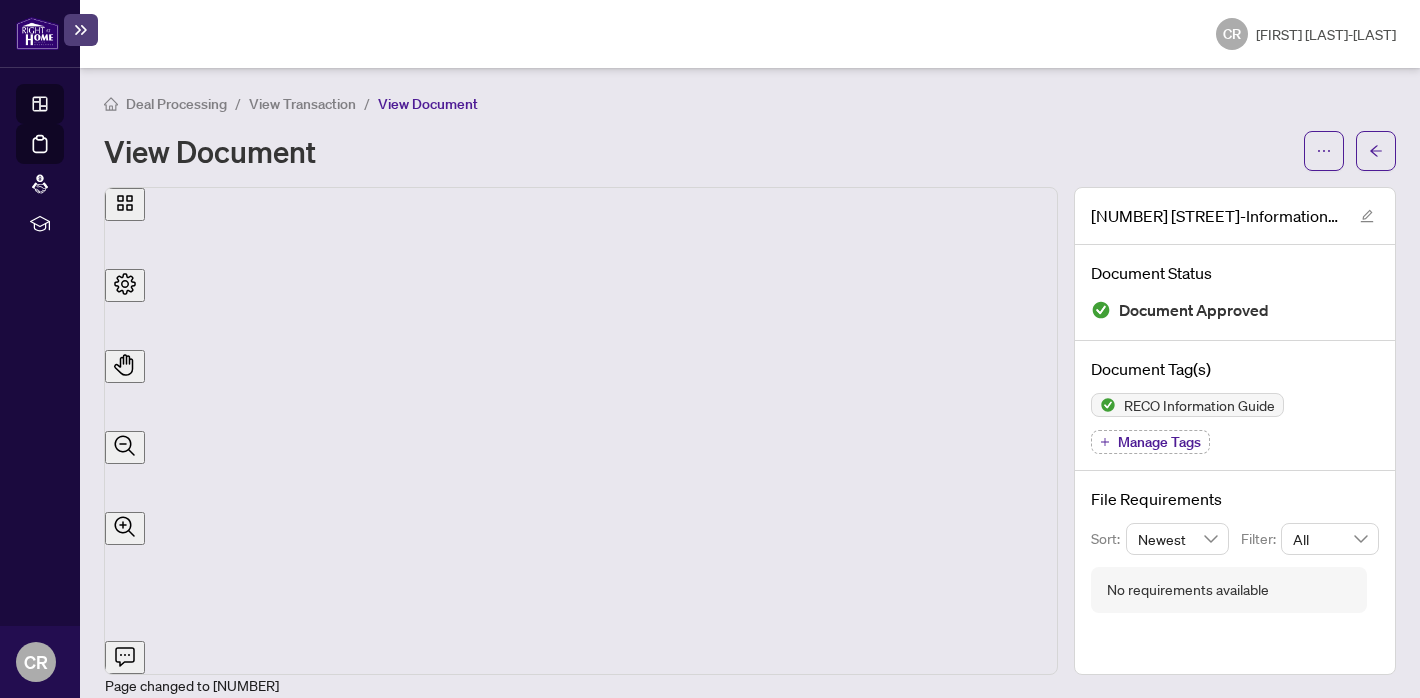 click on "Dashboard" at bounding box center [62, 107] 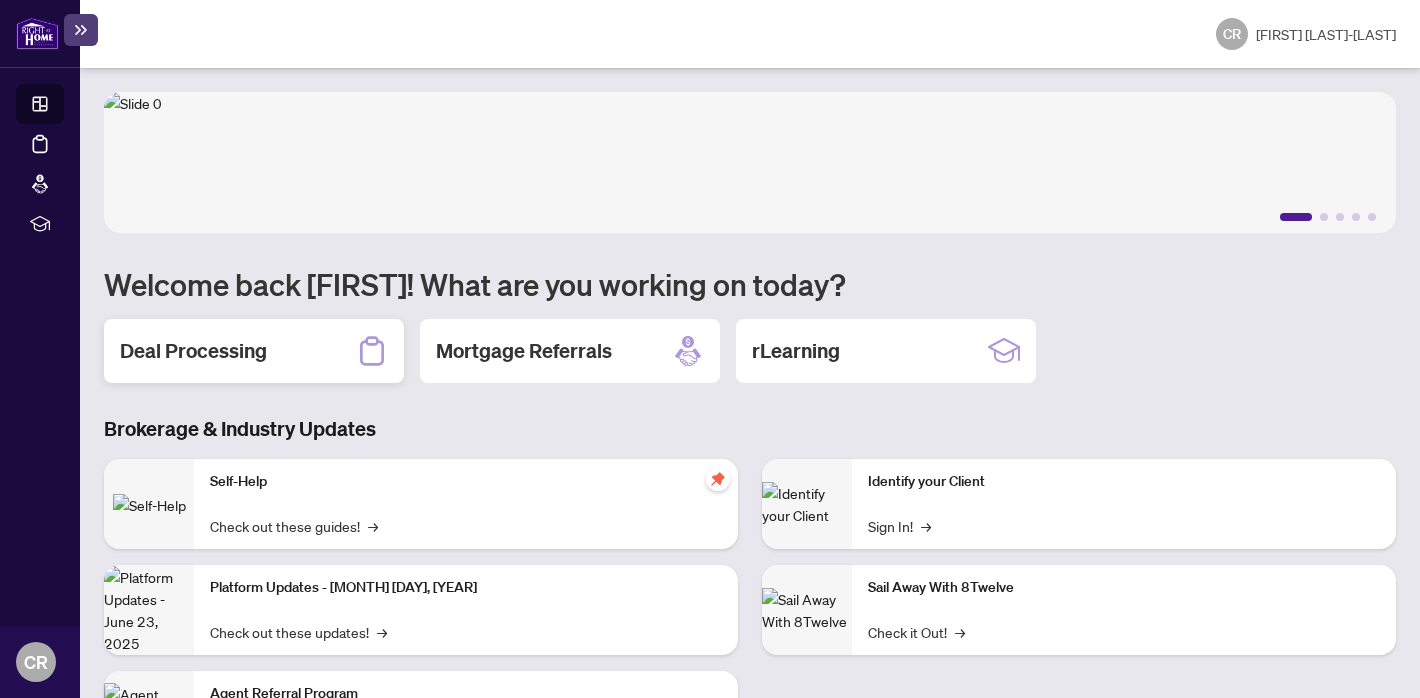 click on "Deal Processing" at bounding box center [193, 351] 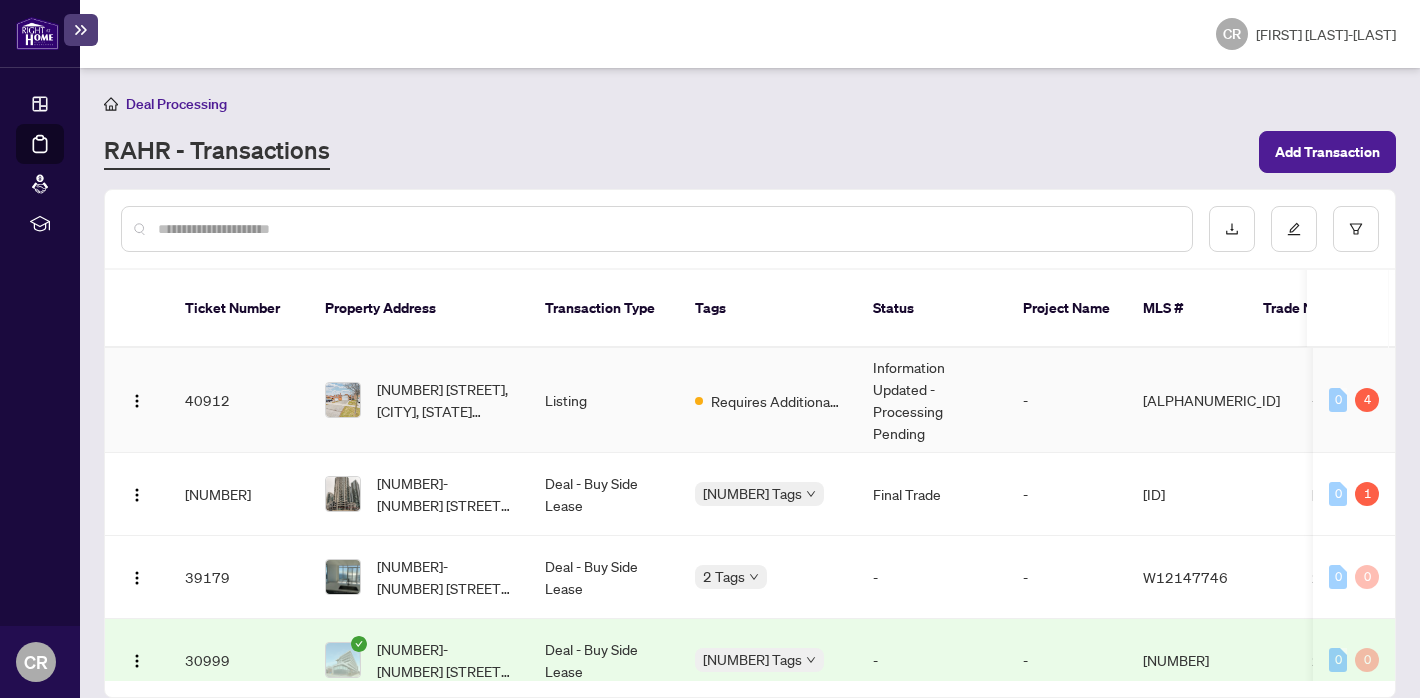 click on "[NUMBER] [STREET], [CITY], [STATE] [POSTAL_CODE], [COUNTRY]" at bounding box center (419, 400) 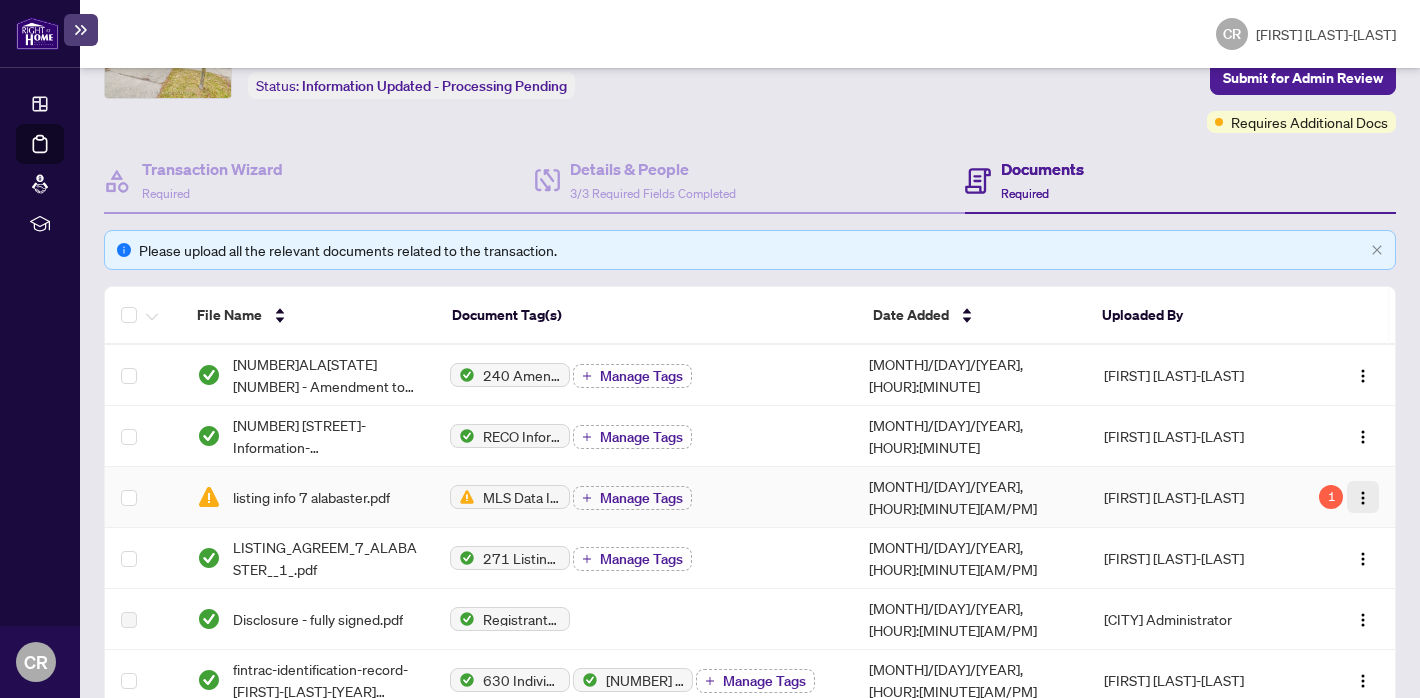 scroll, scrollTop: 139, scrollLeft: 0, axis: vertical 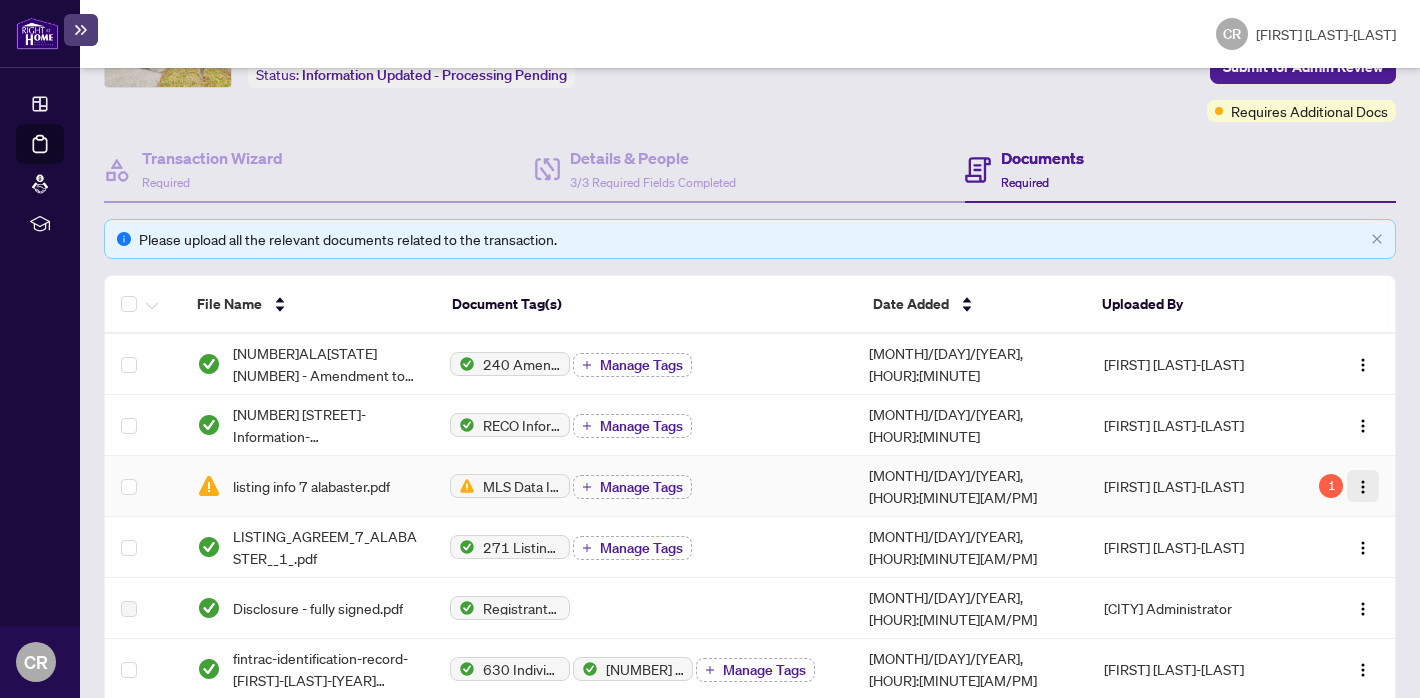 click at bounding box center [1363, 487] 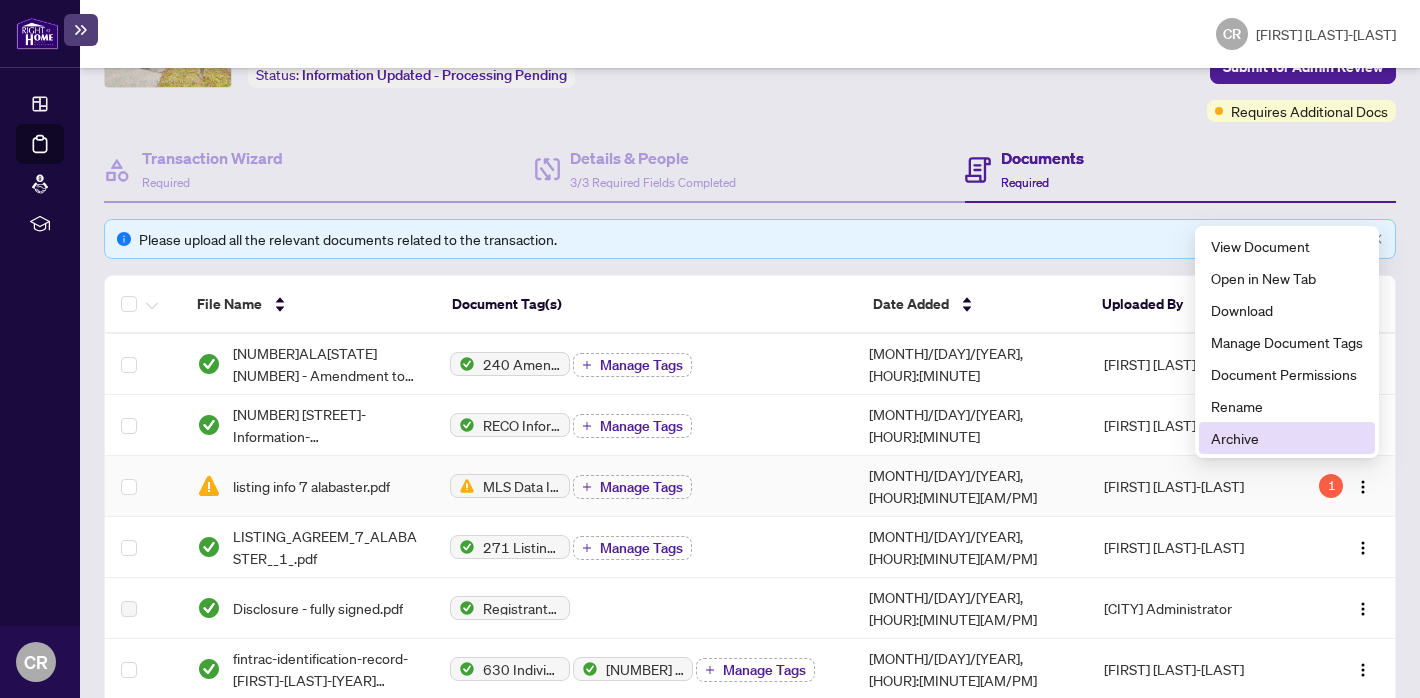 click on "Archive" at bounding box center (1287, 438) 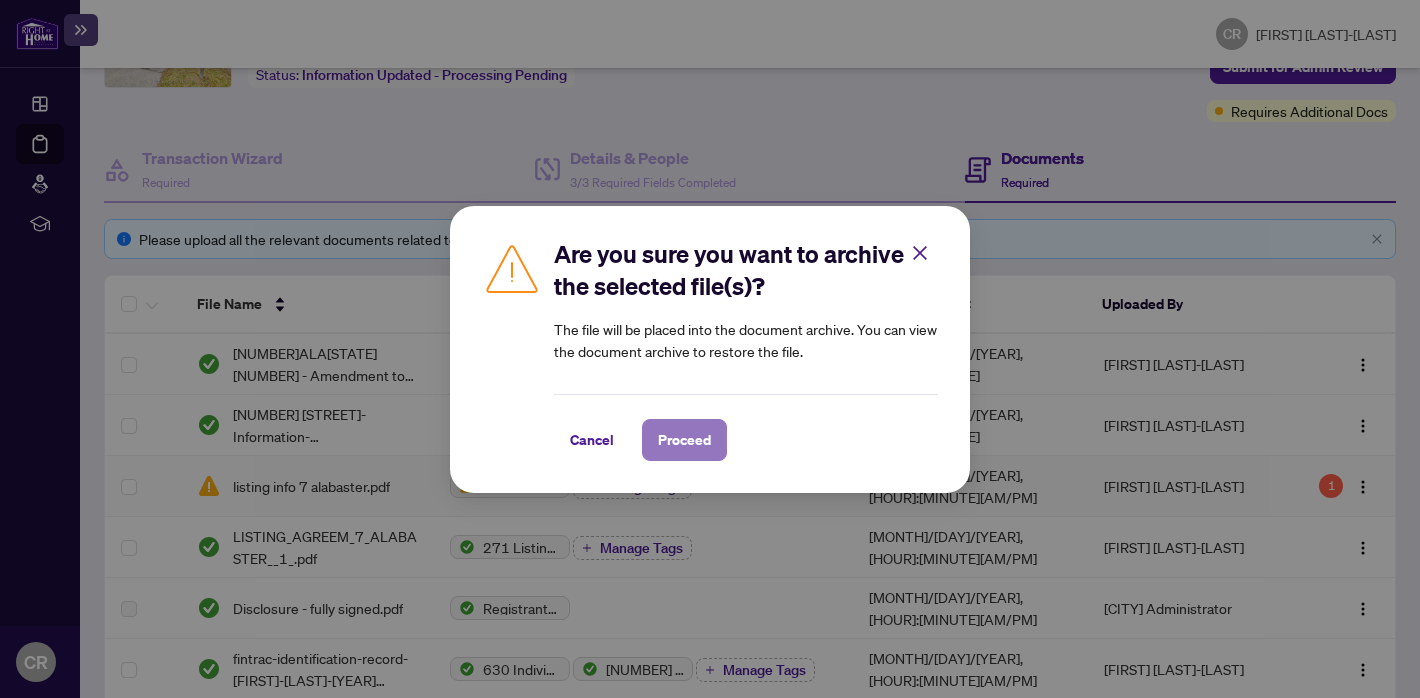 click on "Proceed" at bounding box center [684, 440] 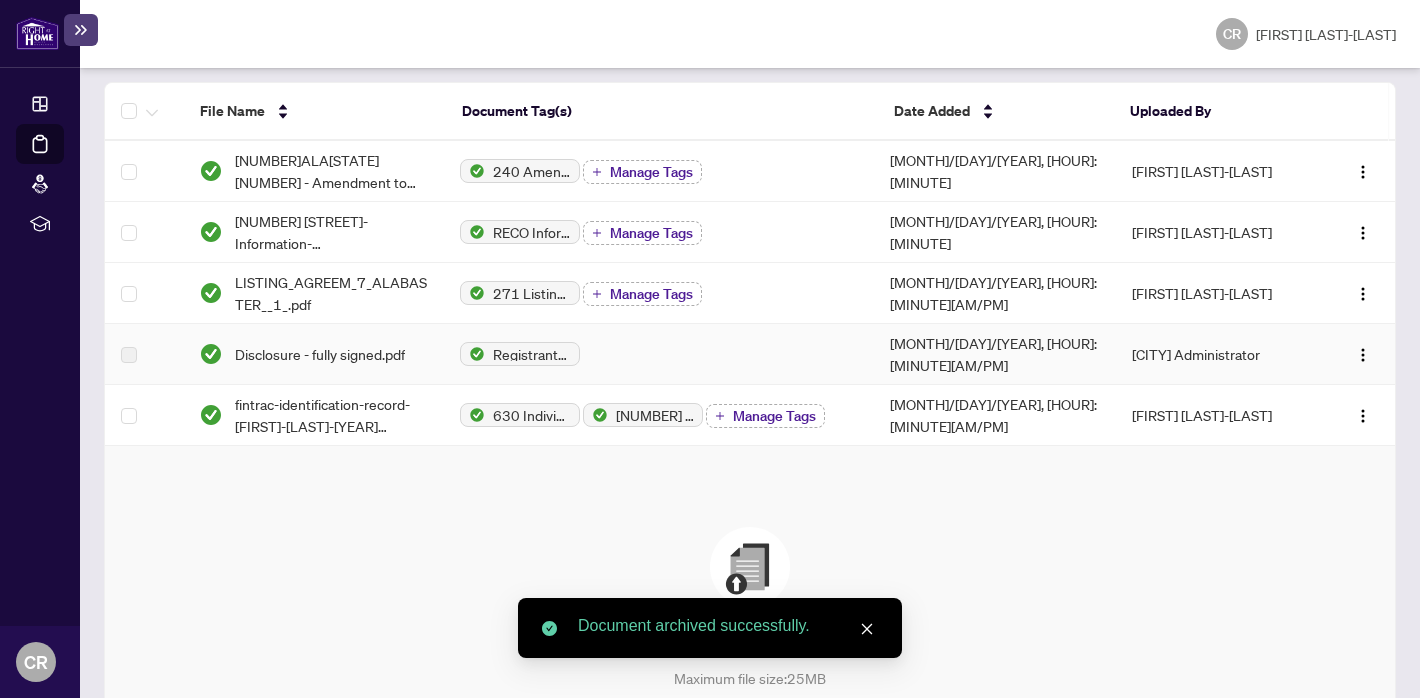 scroll, scrollTop: 348, scrollLeft: 0, axis: vertical 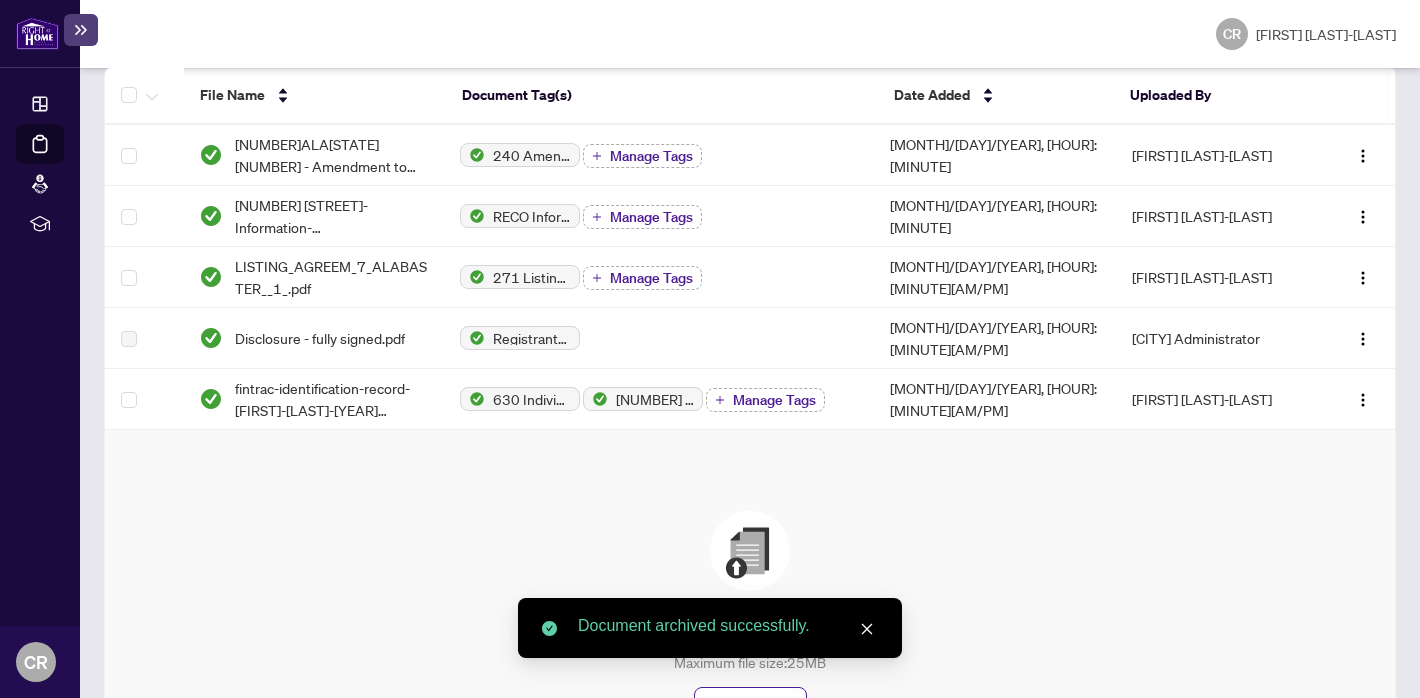 click at bounding box center [867, 629] 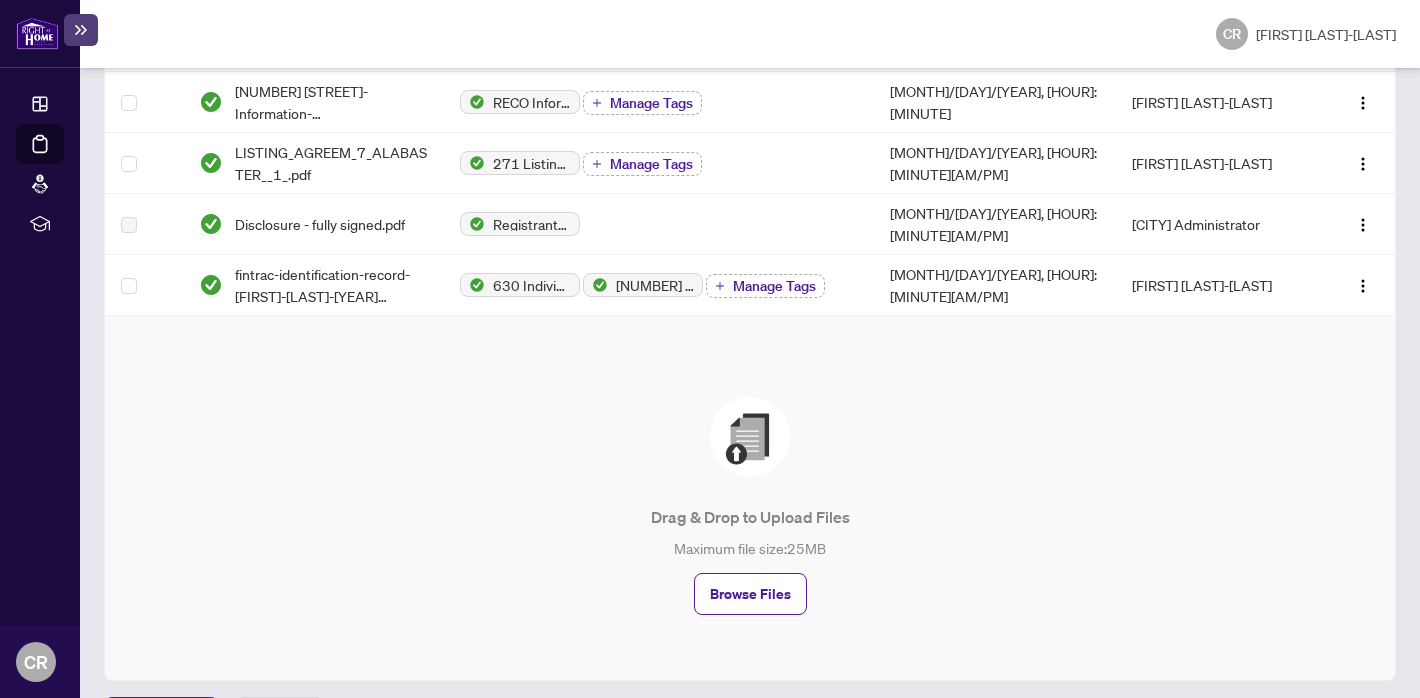 scroll, scrollTop: 482, scrollLeft: 0, axis: vertical 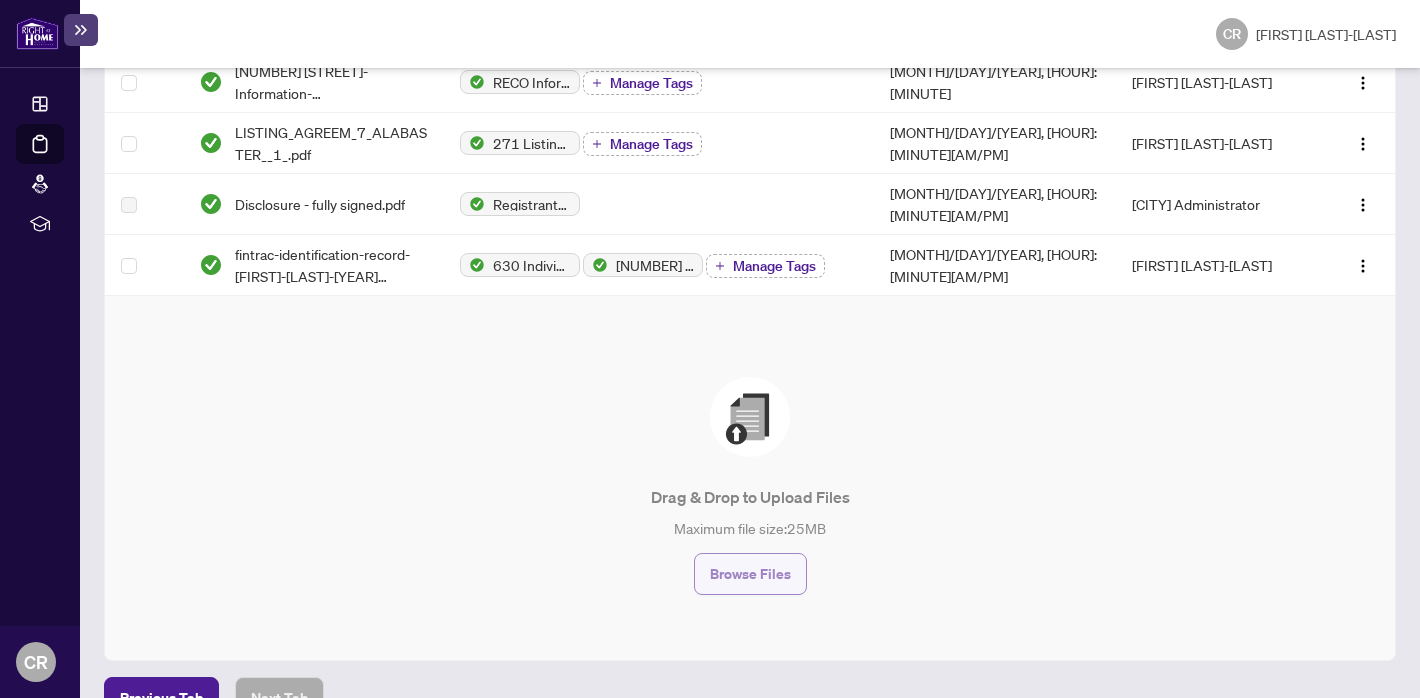 click on "Browse Files" at bounding box center (750, 574) 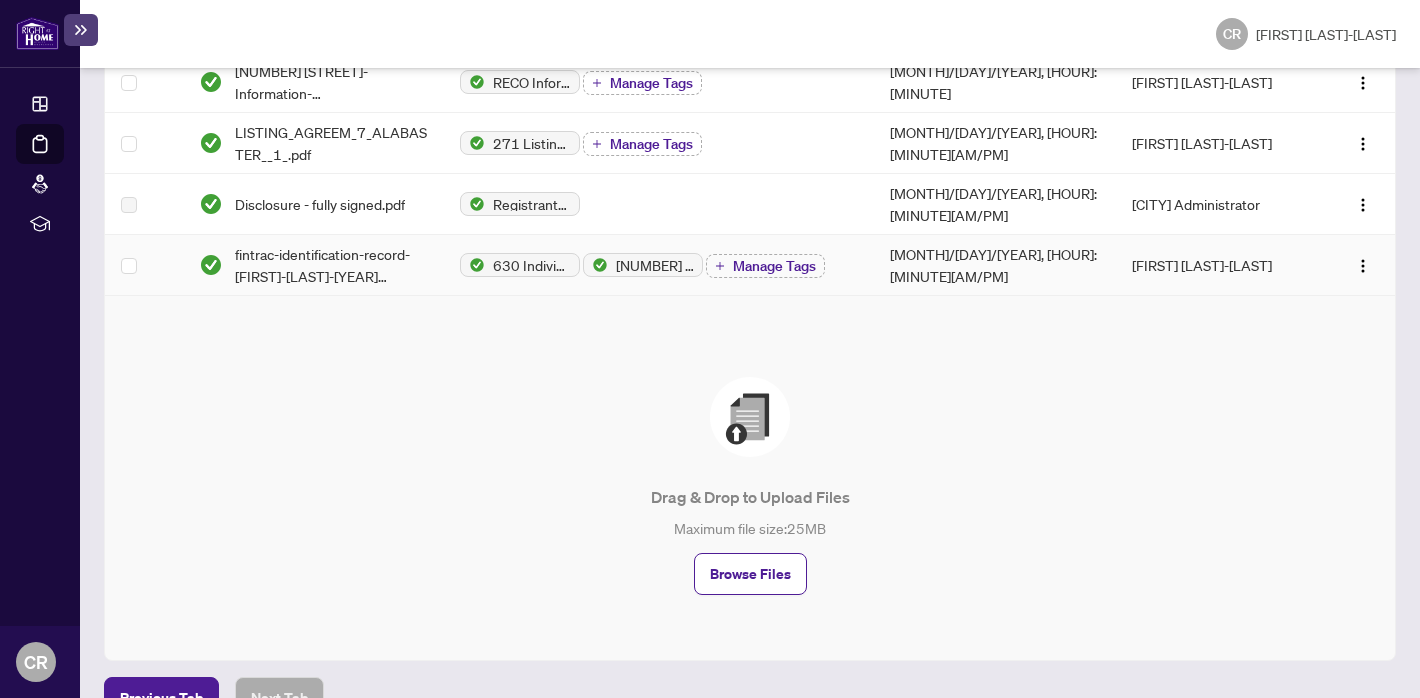 scroll, scrollTop: 143, scrollLeft: 0, axis: vertical 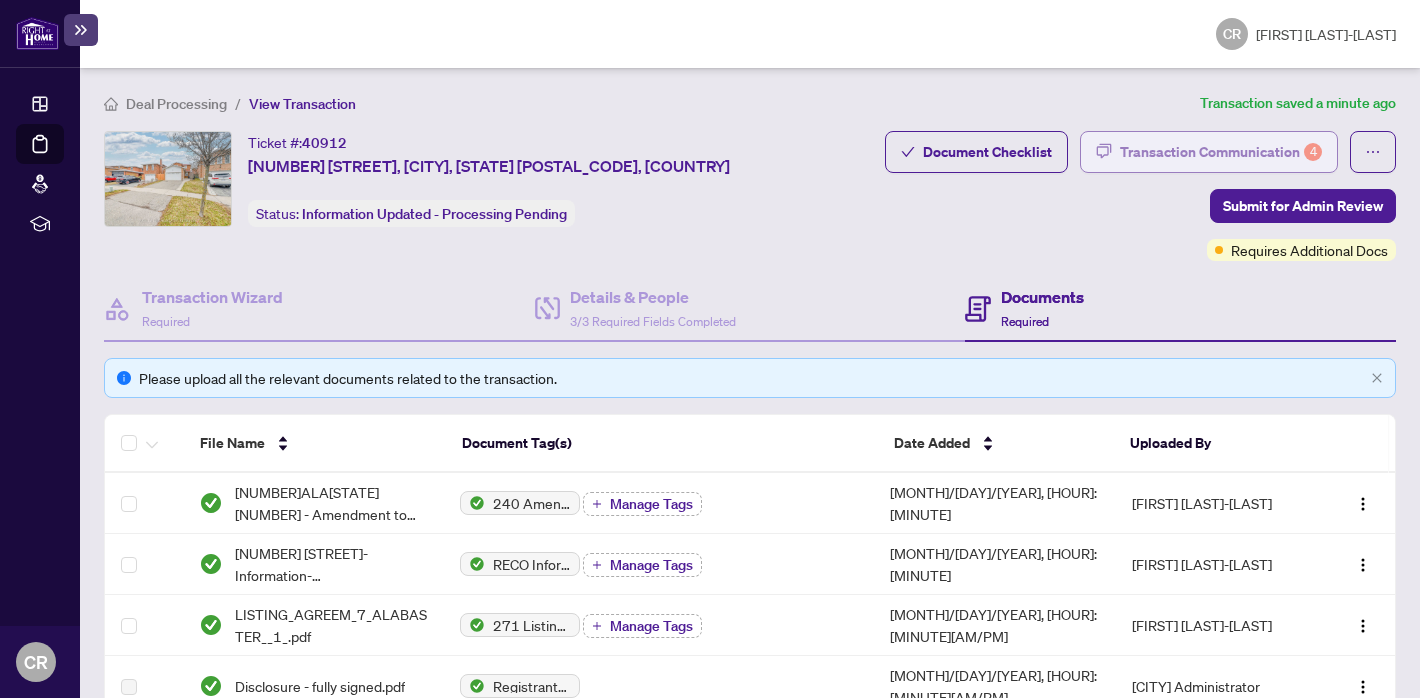 click on "Transaction Communication 4" at bounding box center [1221, 152] 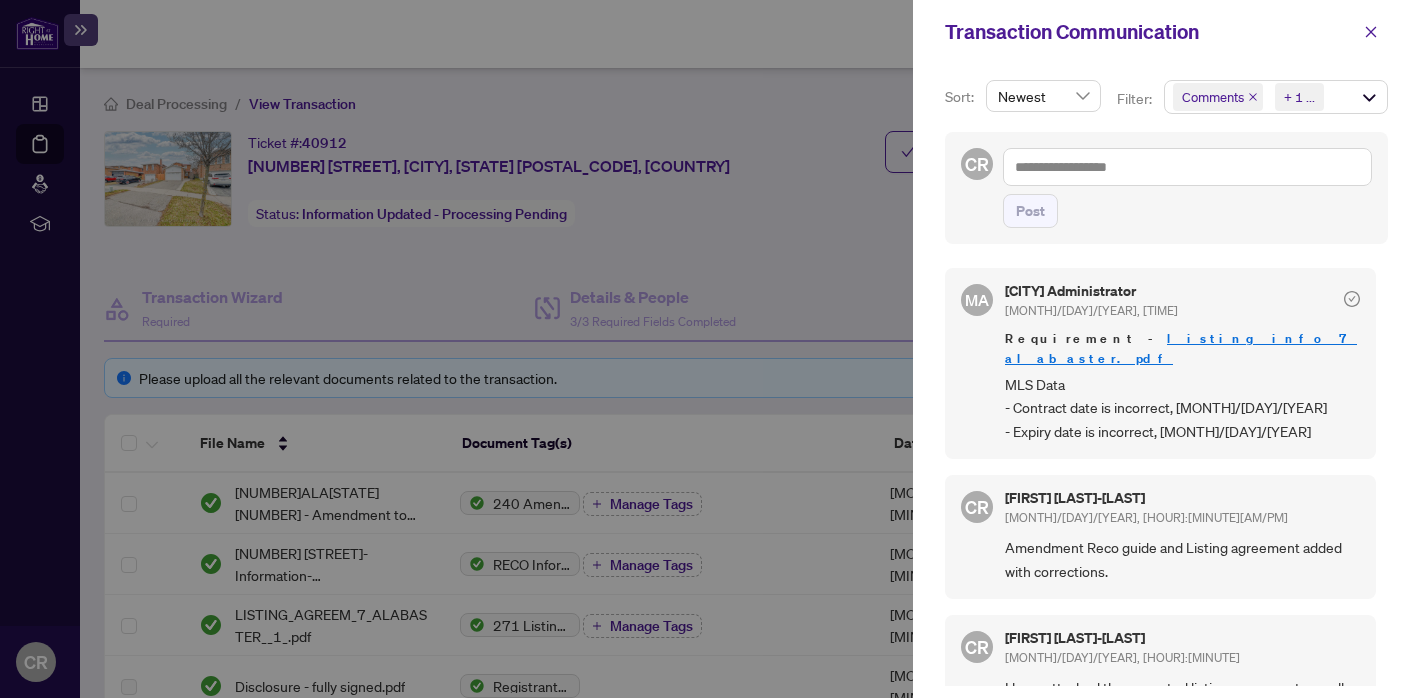 click at bounding box center [1253, 97] 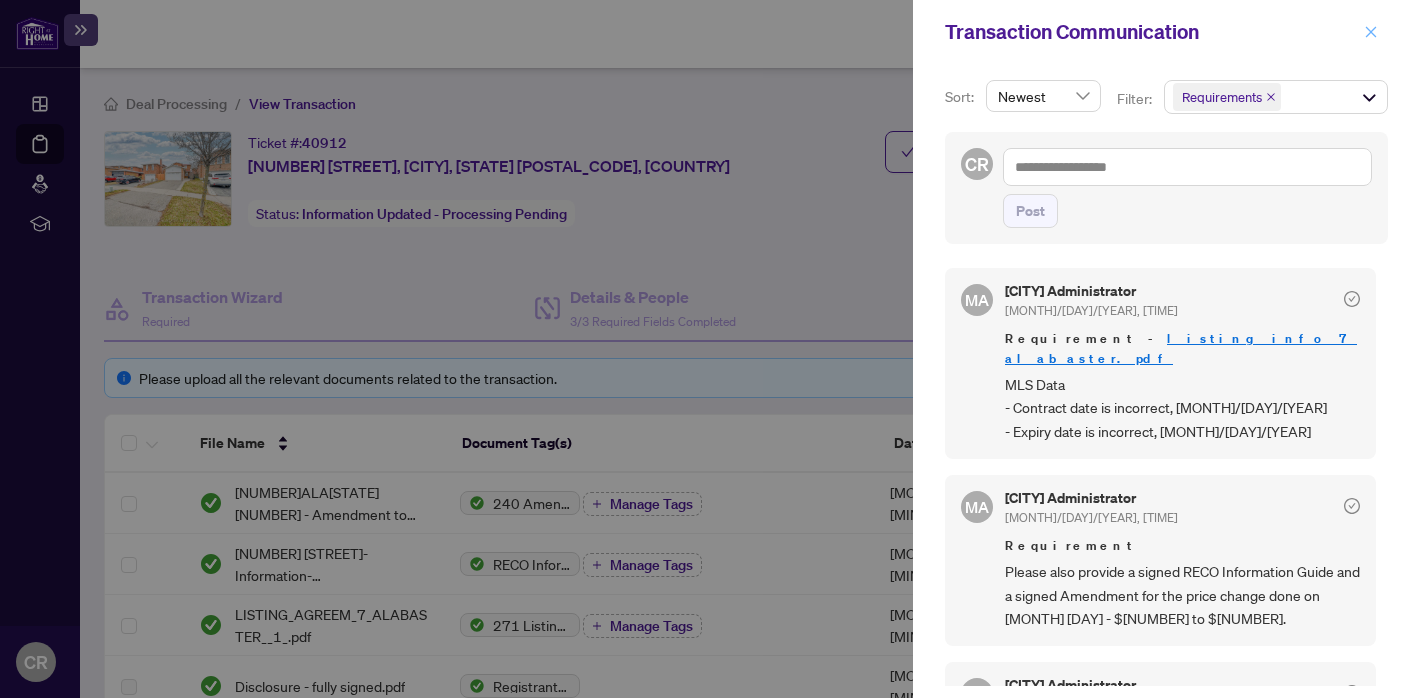 click at bounding box center (1371, 32) 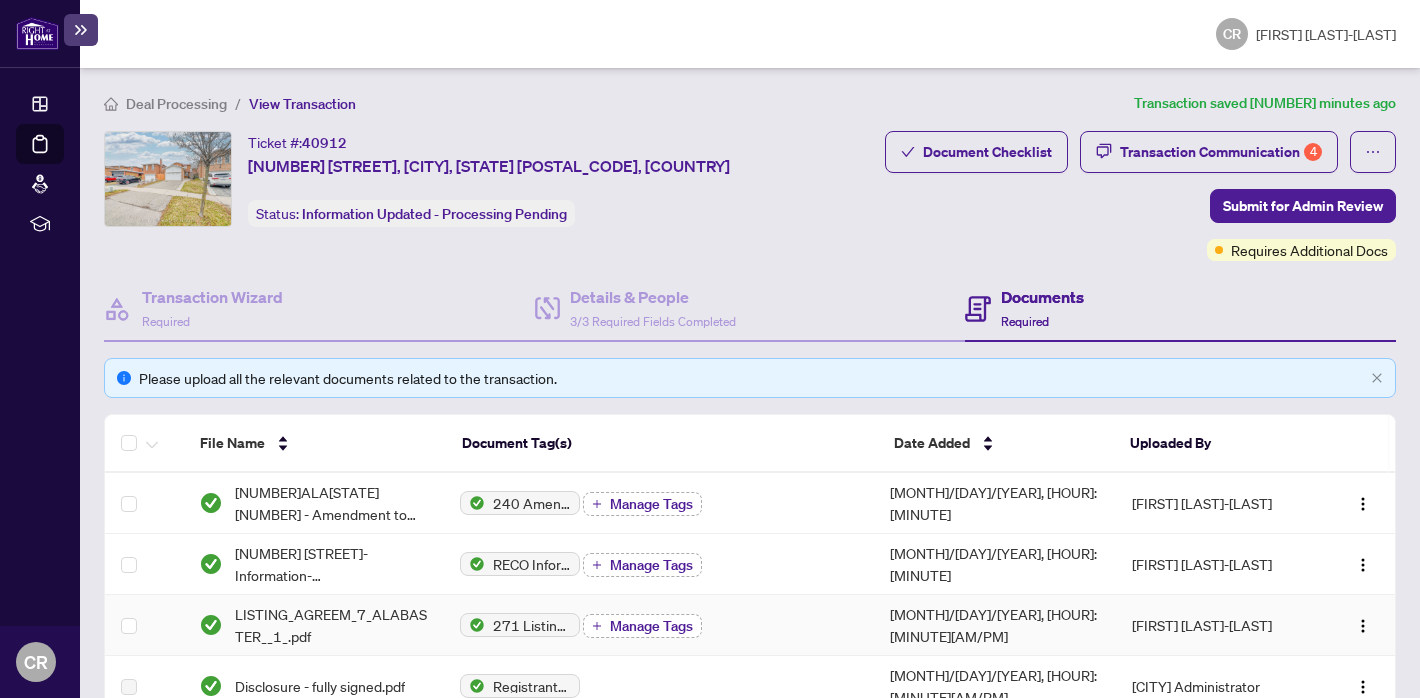 scroll, scrollTop: 525, scrollLeft: 0, axis: vertical 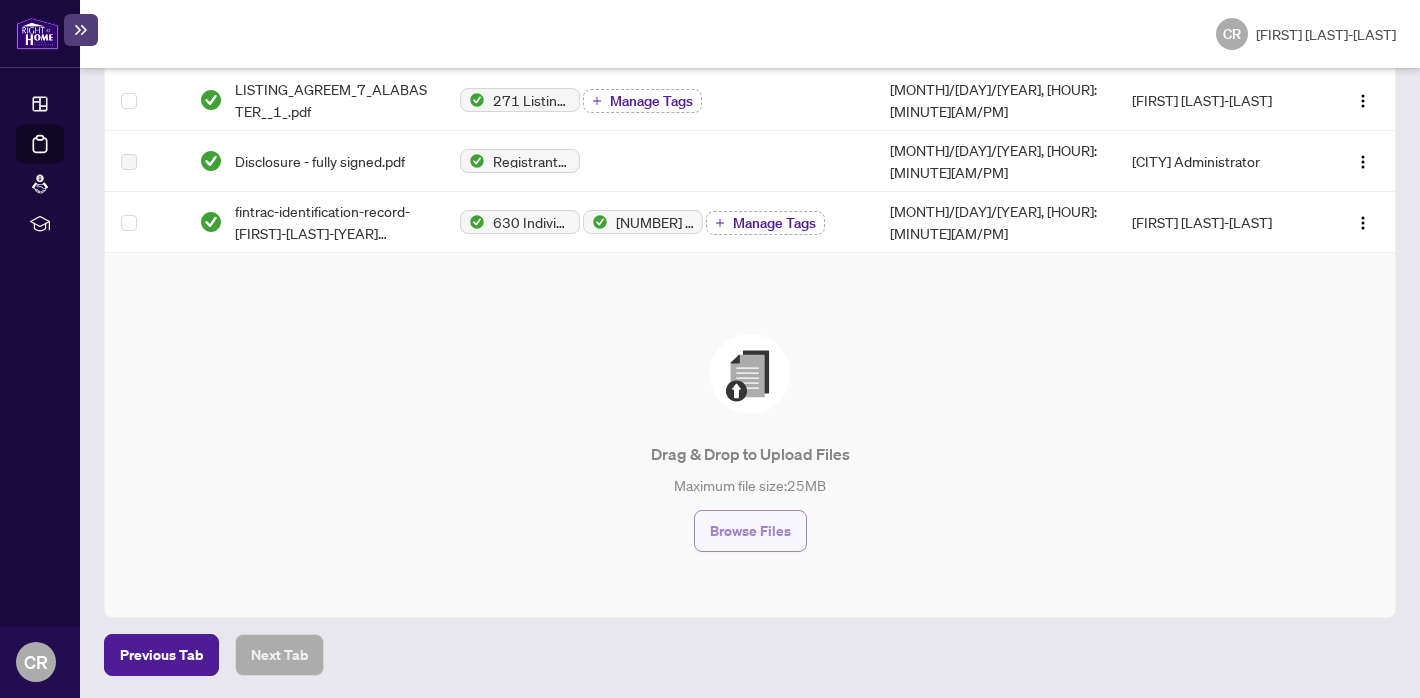 click on "Browse Files" at bounding box center [750, 531] 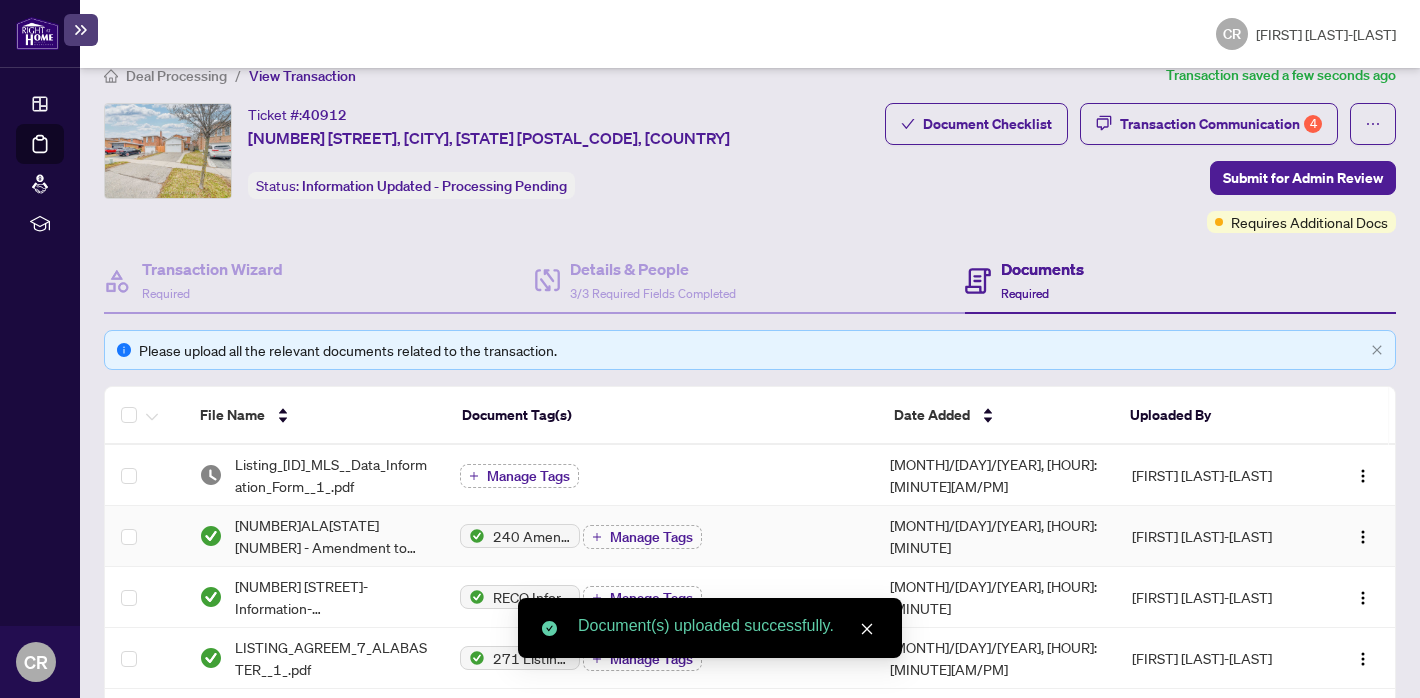 scroll, scrollTop: 8, scrollLeft: 0, axis: vertical 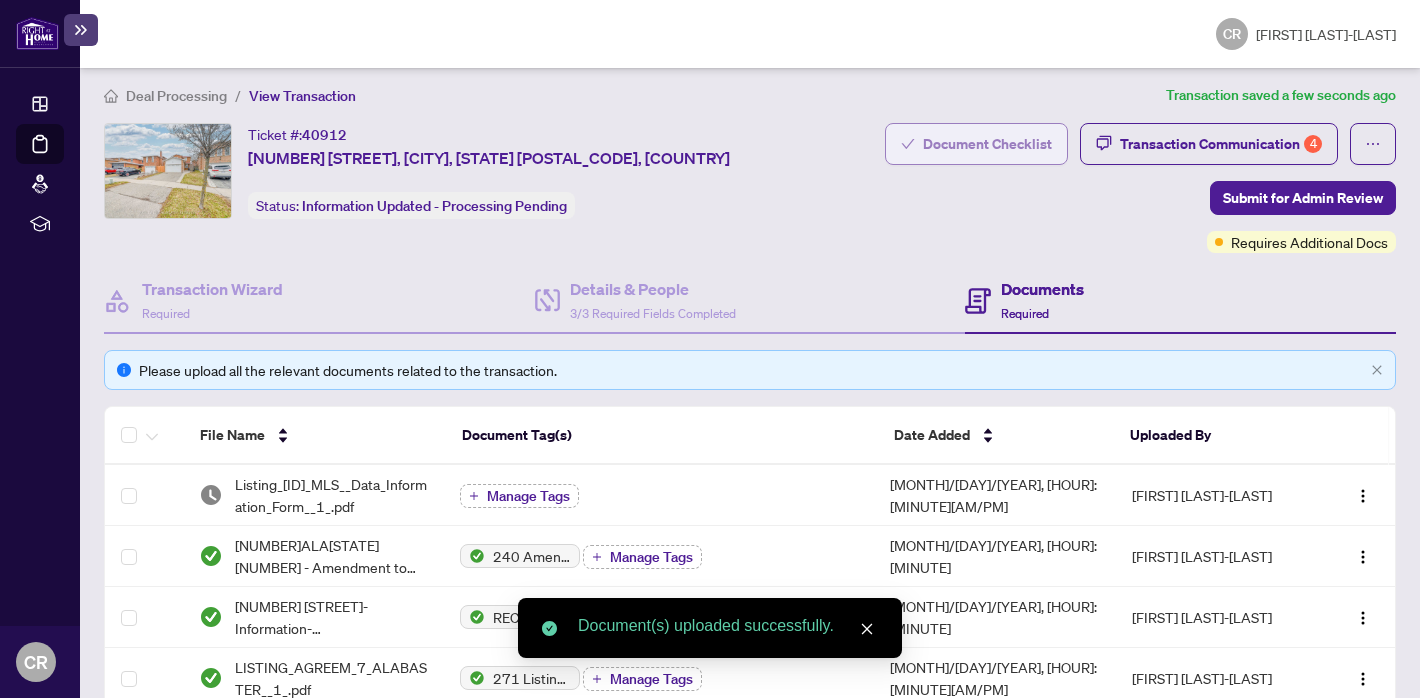 click on "Document Checklist" at bounding box center [987, 144] 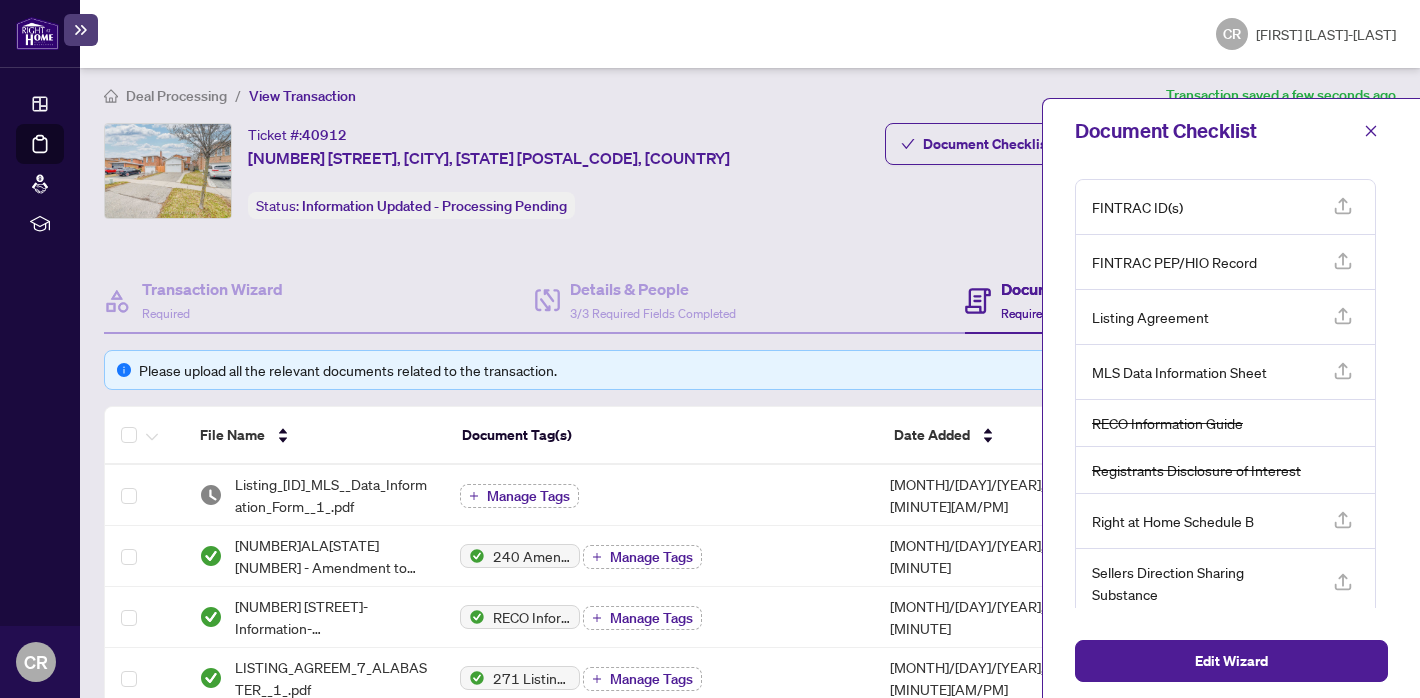 click at bounding box center (1343, 206) 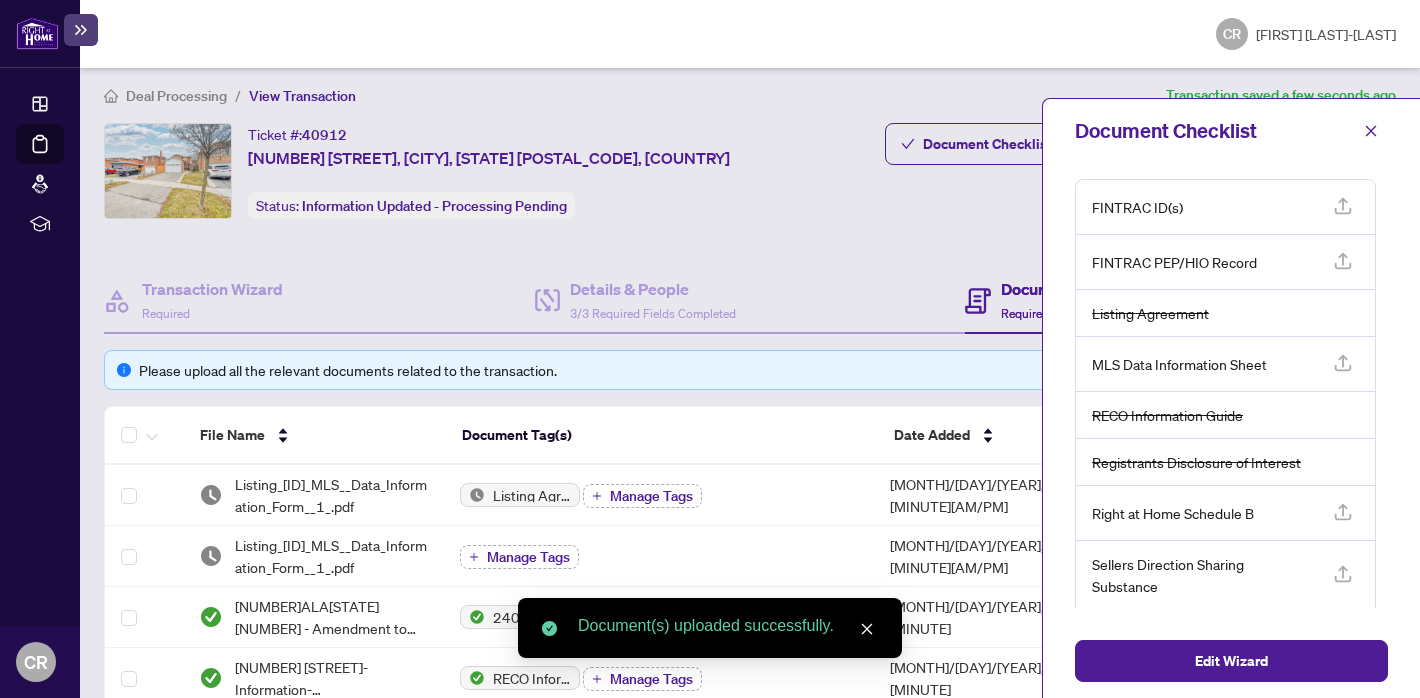 scroll, scrollTop: 54, scrollLeft: 0, axis: vertical 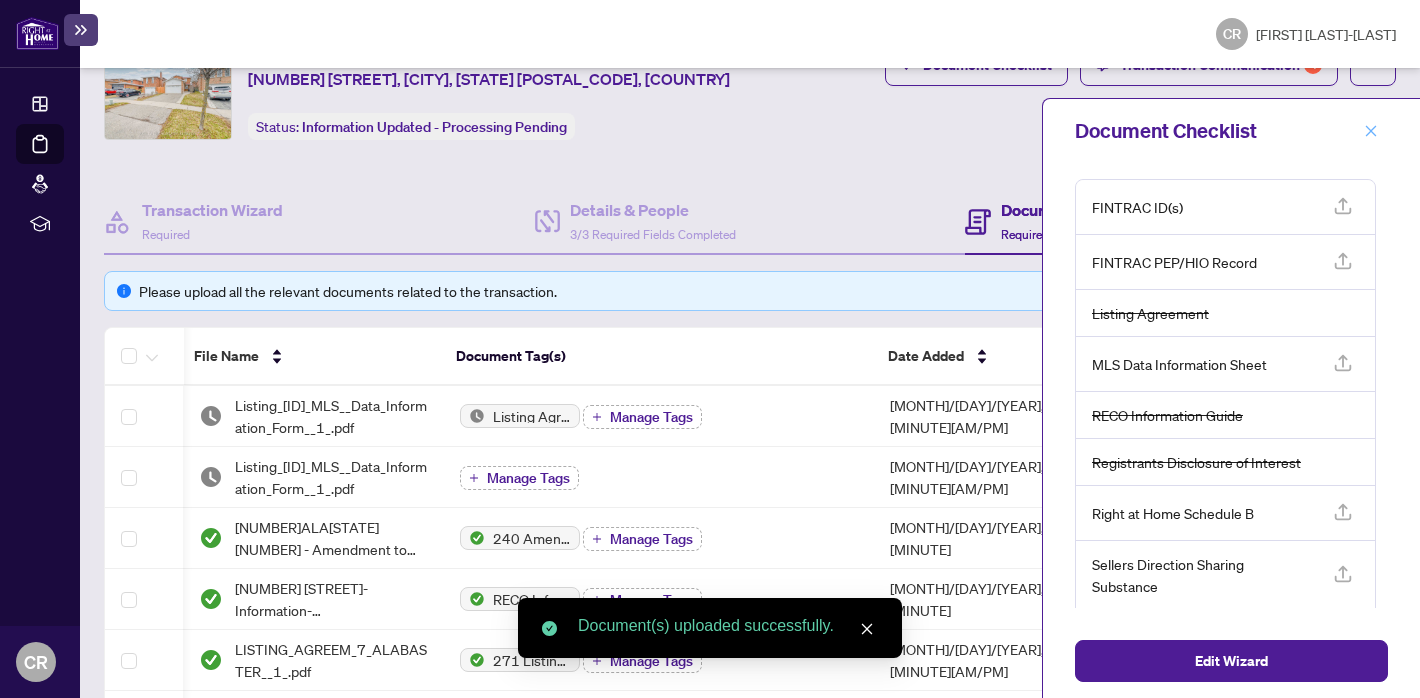 click at bounding box center (1371, 131) 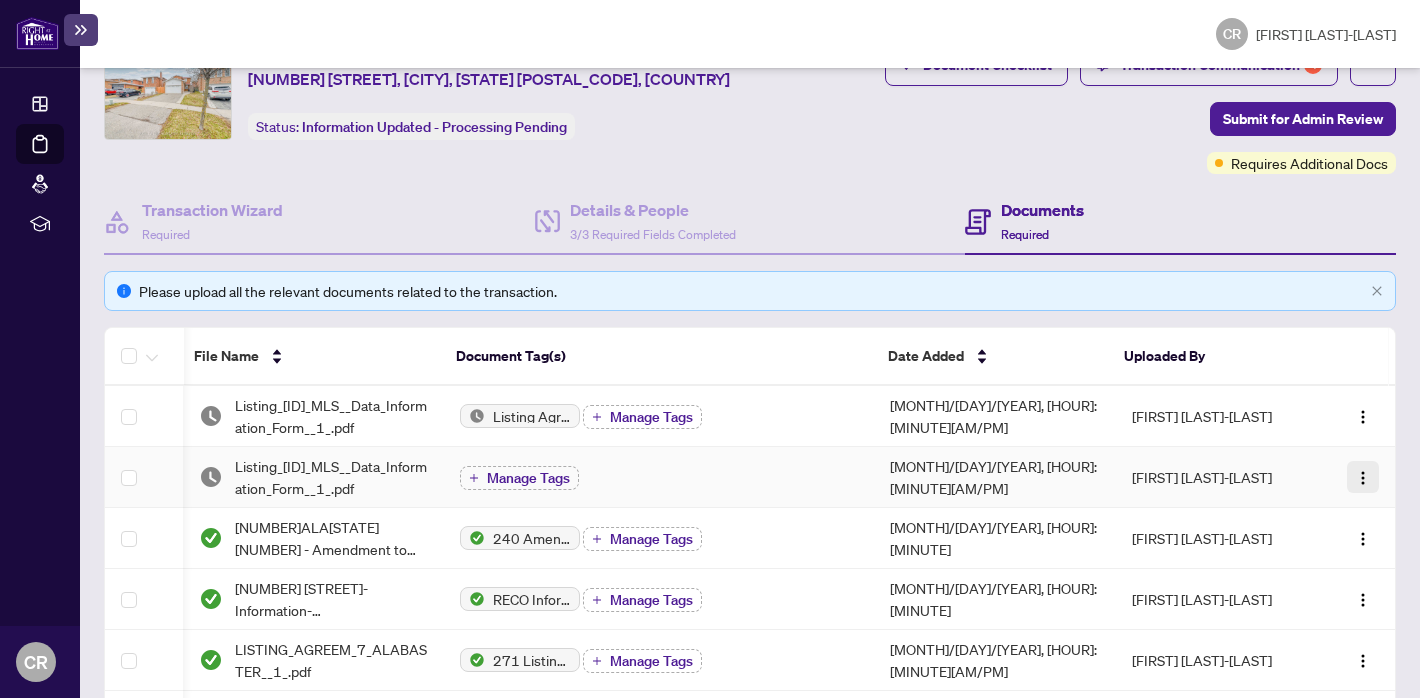 click at bounding box center [1363, 478] 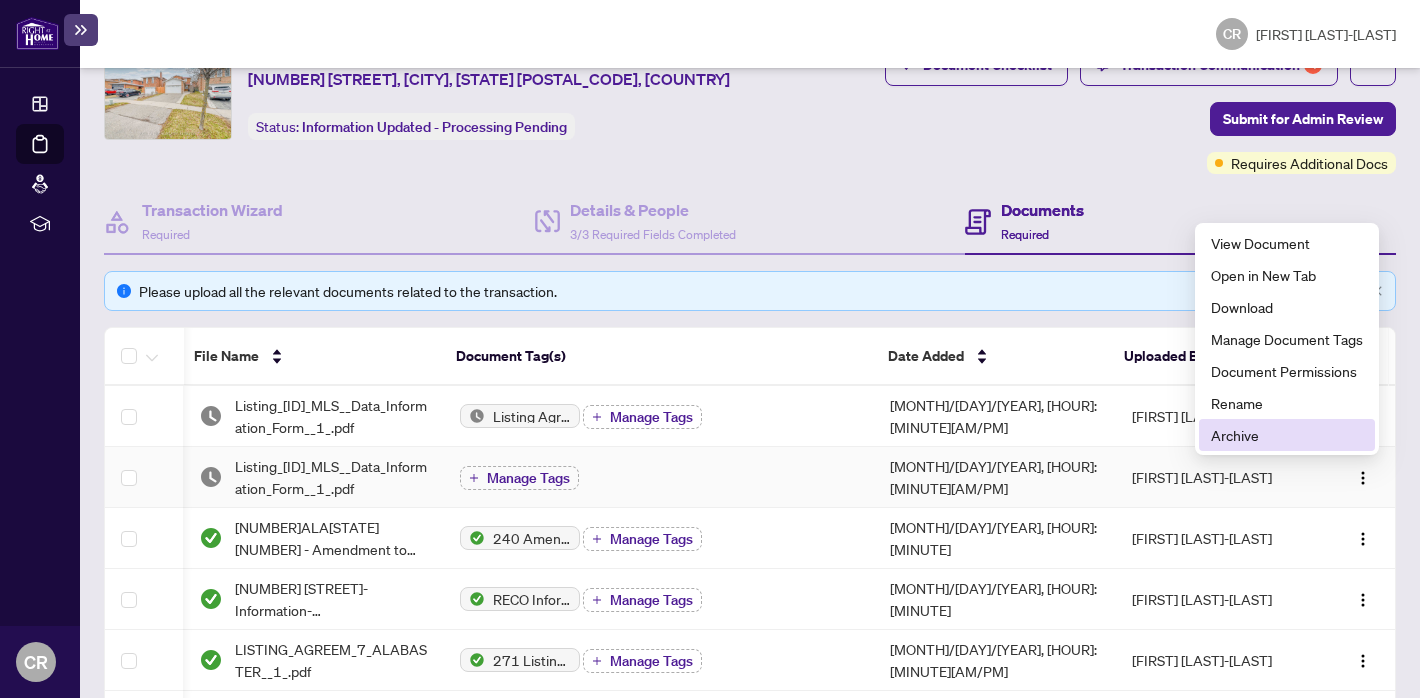 click on "Archive" at bounding box center (1287, 435) 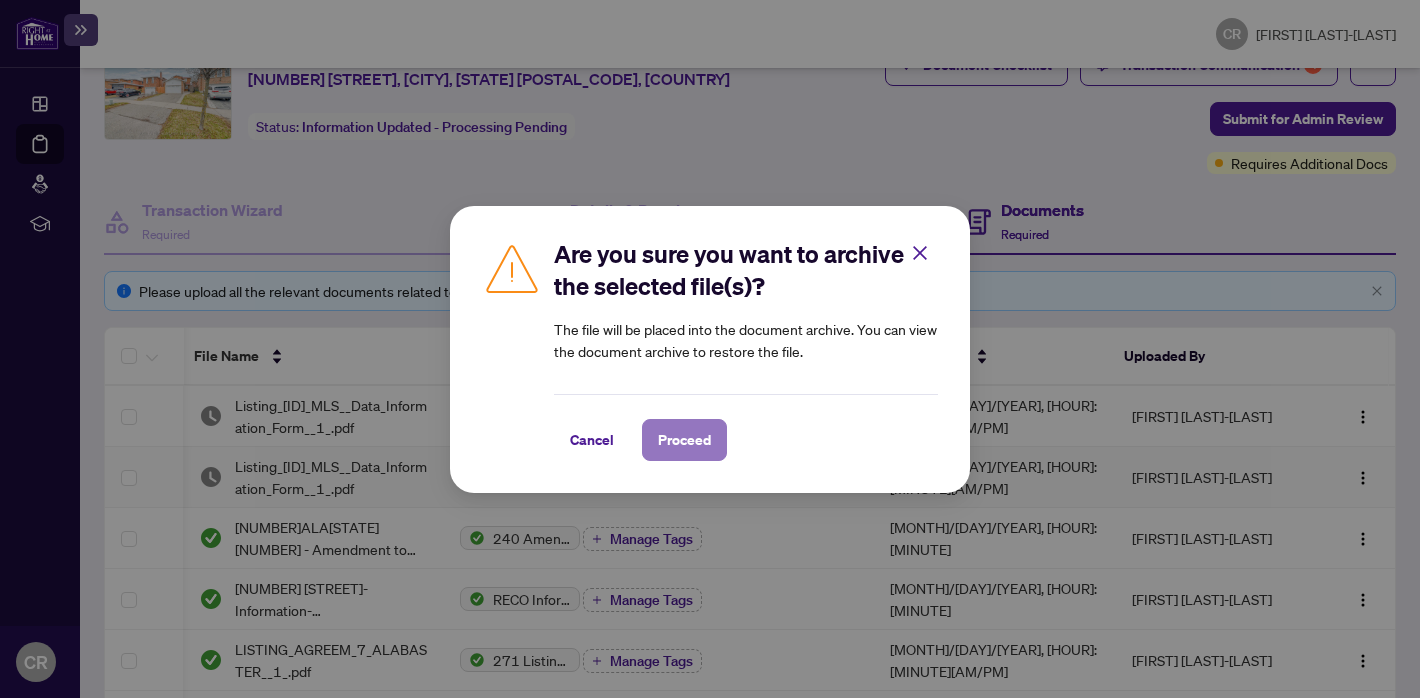 click on "Proceed" at bounding box center (684, 440) 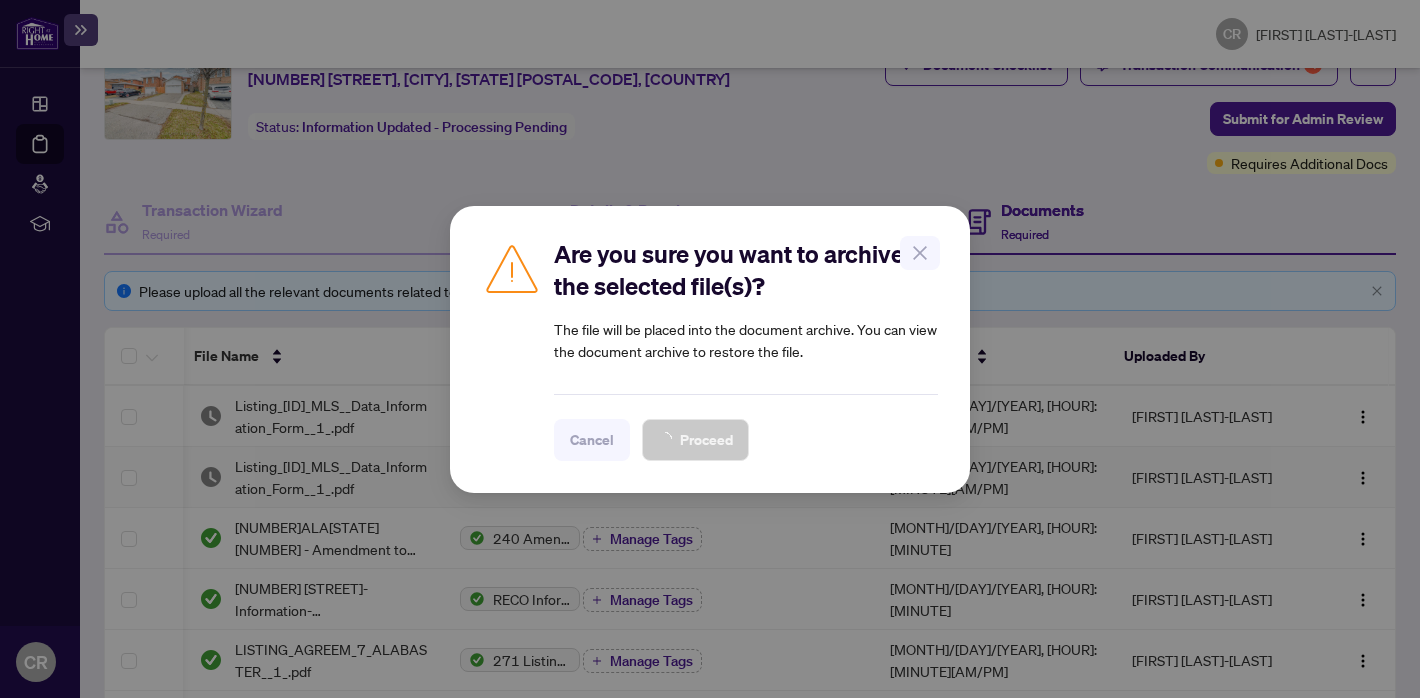scroll, scrollTop: 0, scrollLeft: 0, axis: both 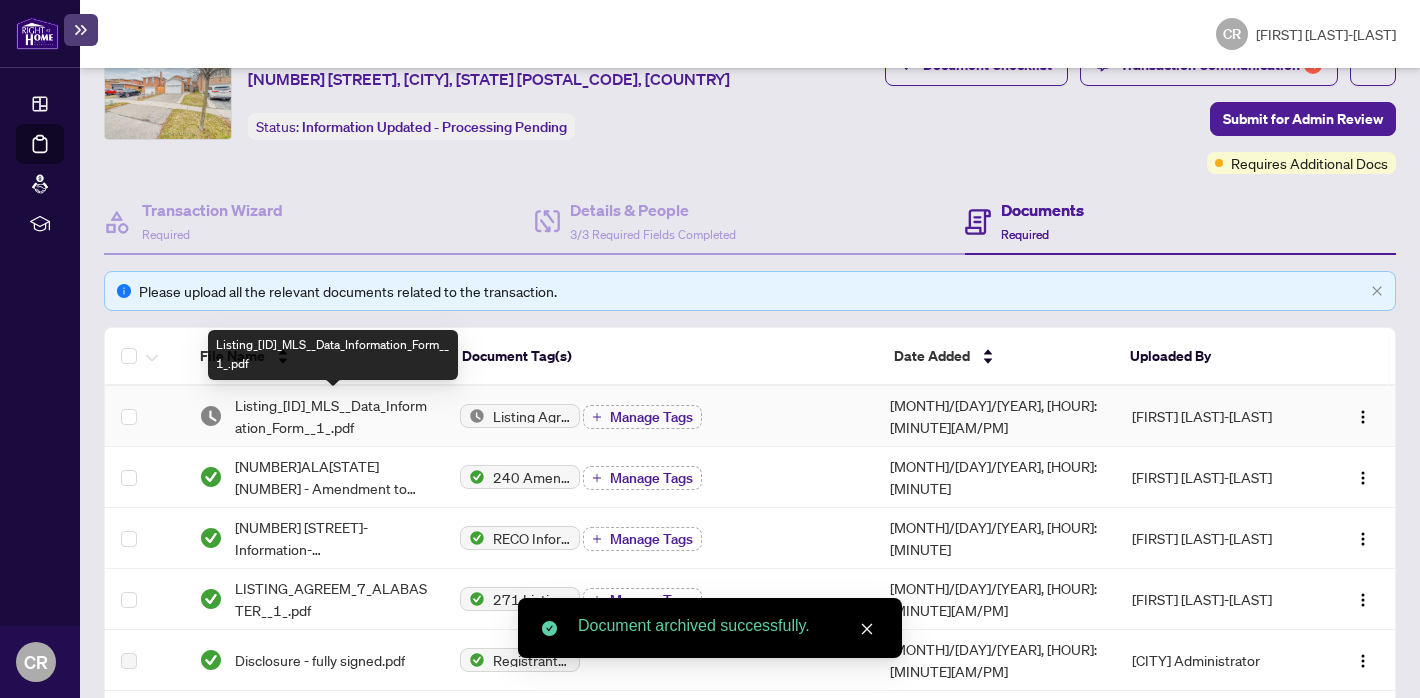 click on "Listing_[ID]_MLS__Data_Information_Form__1_.pdf" at bounding box center (331, 416) 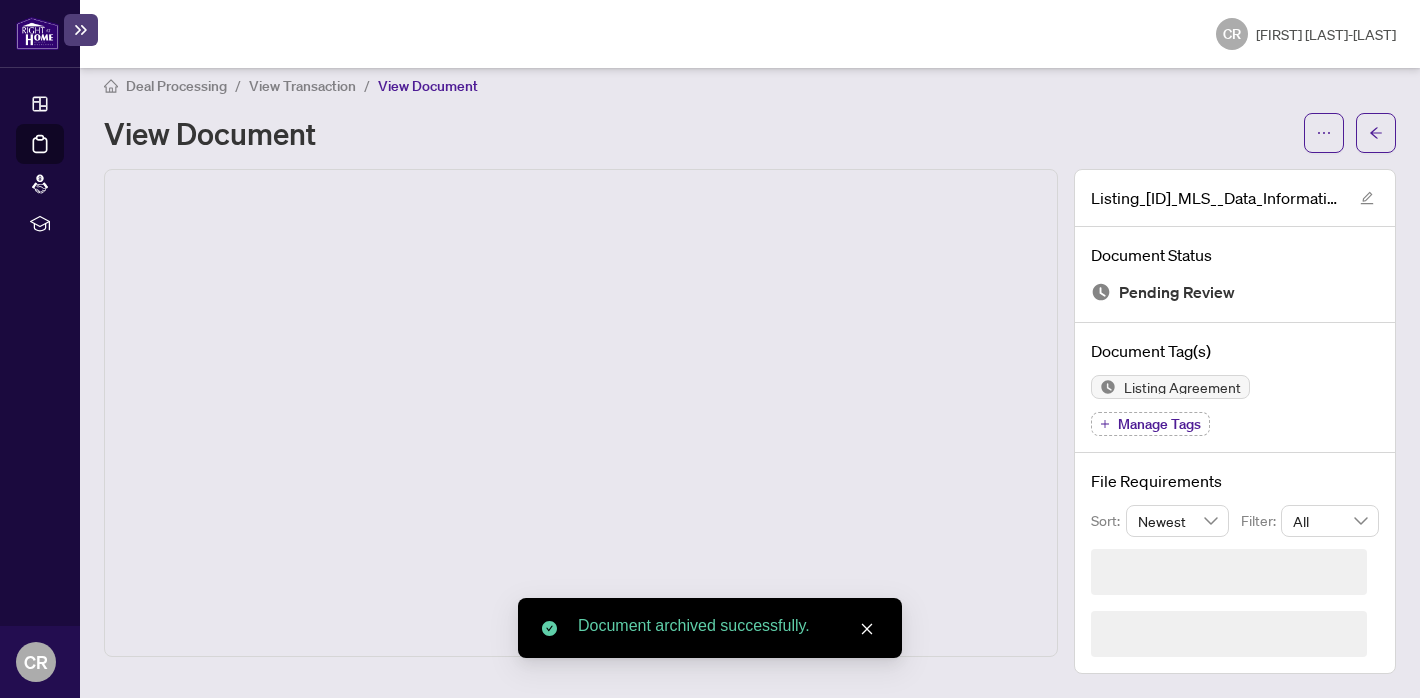 scroll, scrollTop: 0, scrollLeft: 0, axis: both 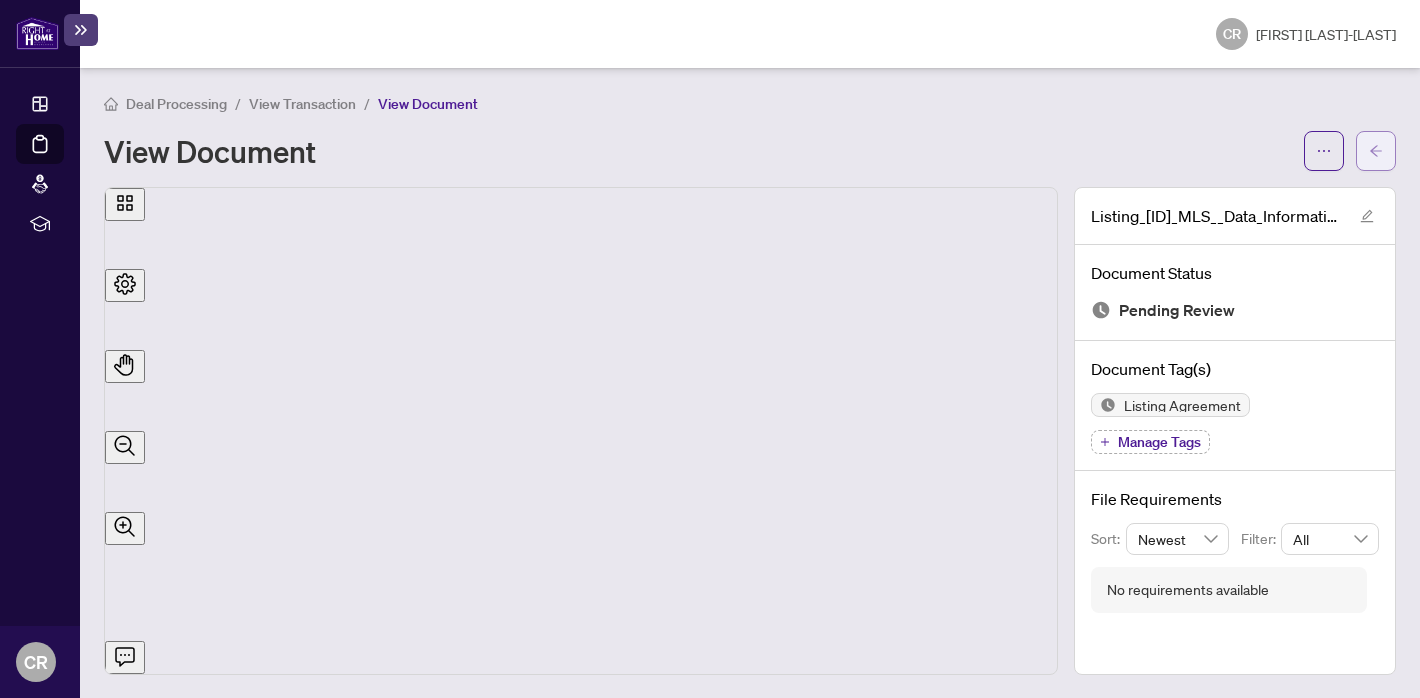 click at bounding box center [1376, 151] 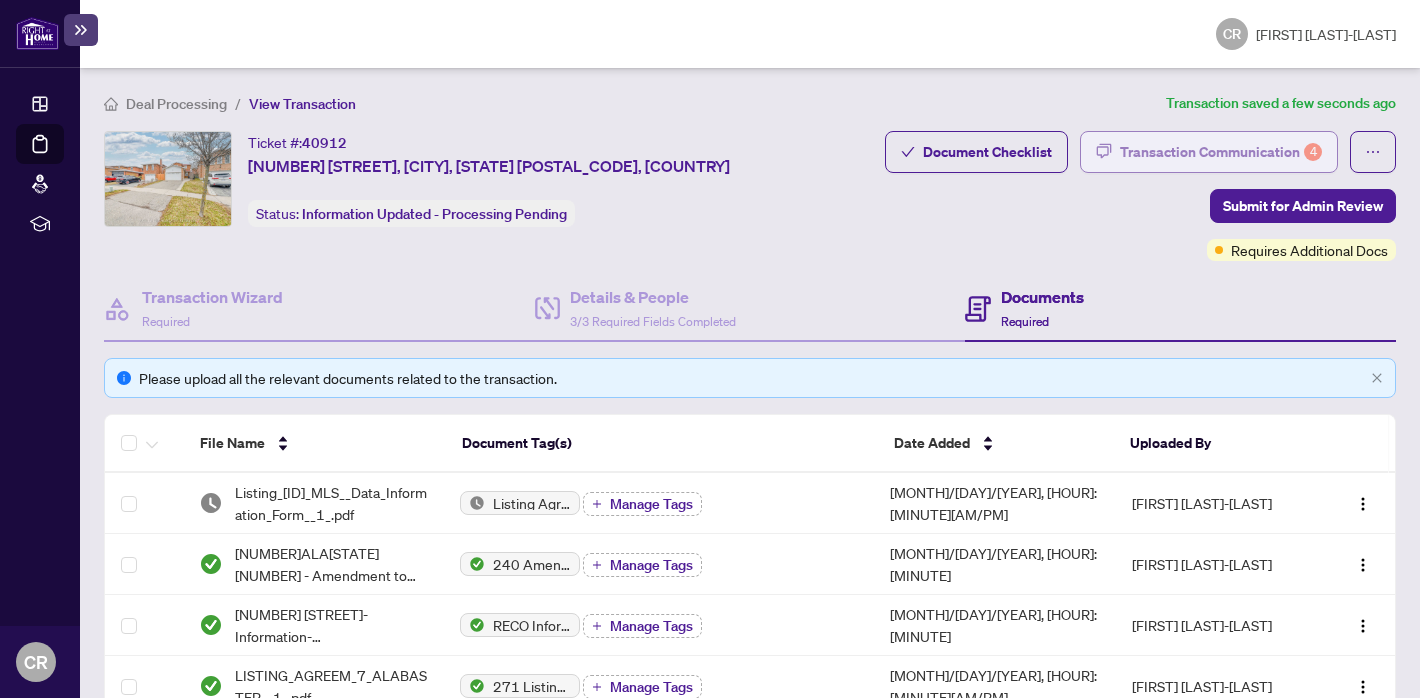 click on "Transaction Communication 4" at bounding box center (1221, 152) 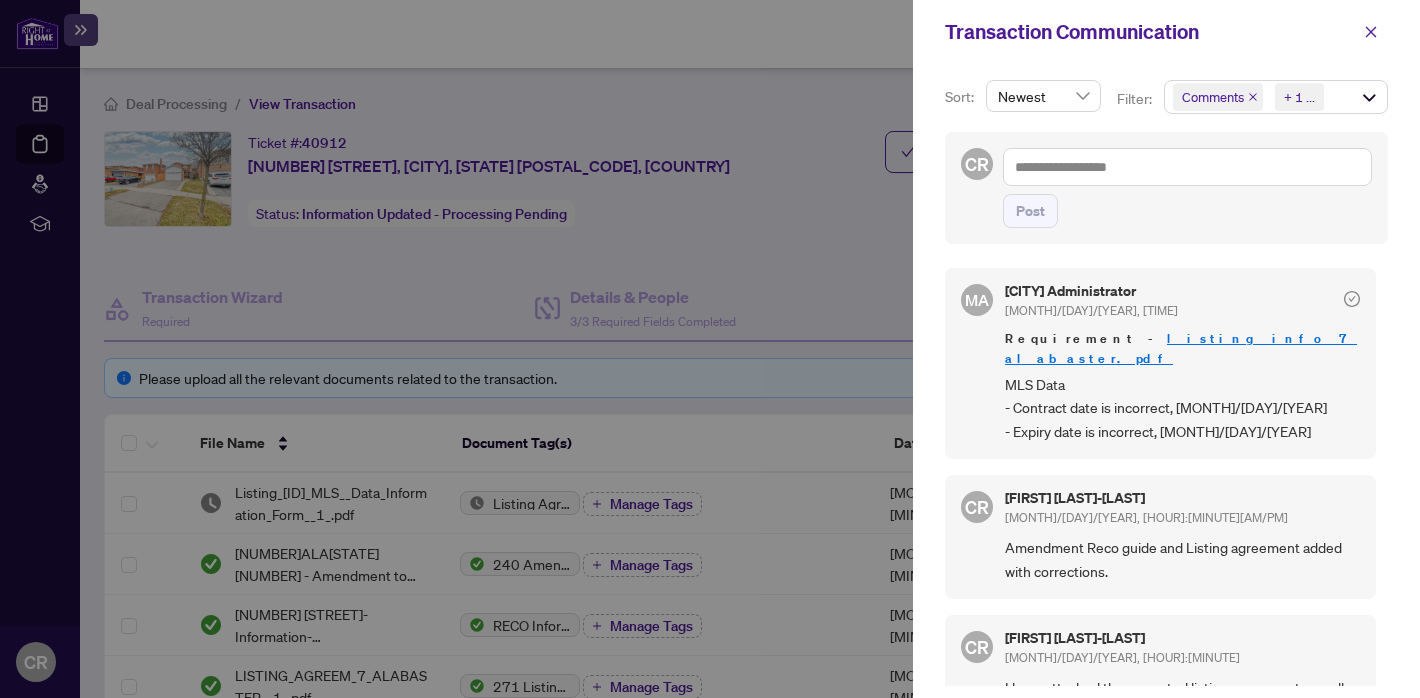click at bounding box center (1253, 97) 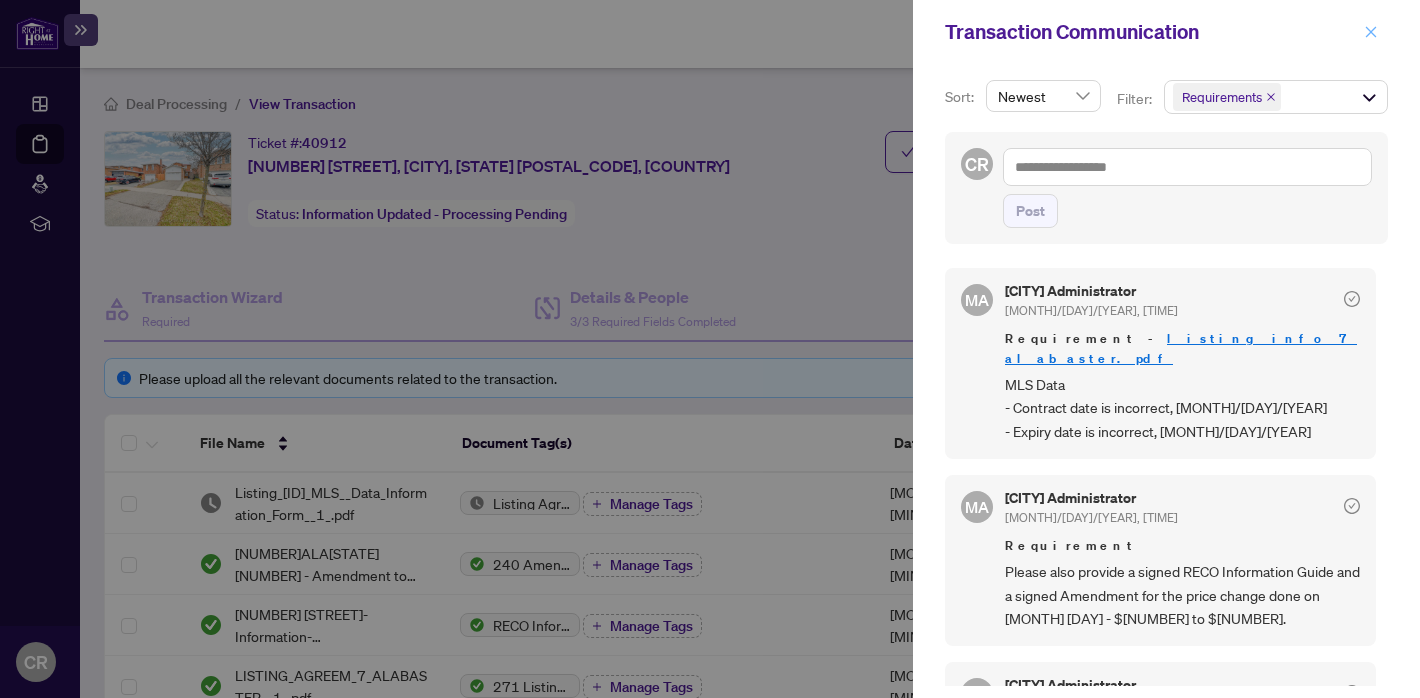 click at bounding box center [1371, 32] 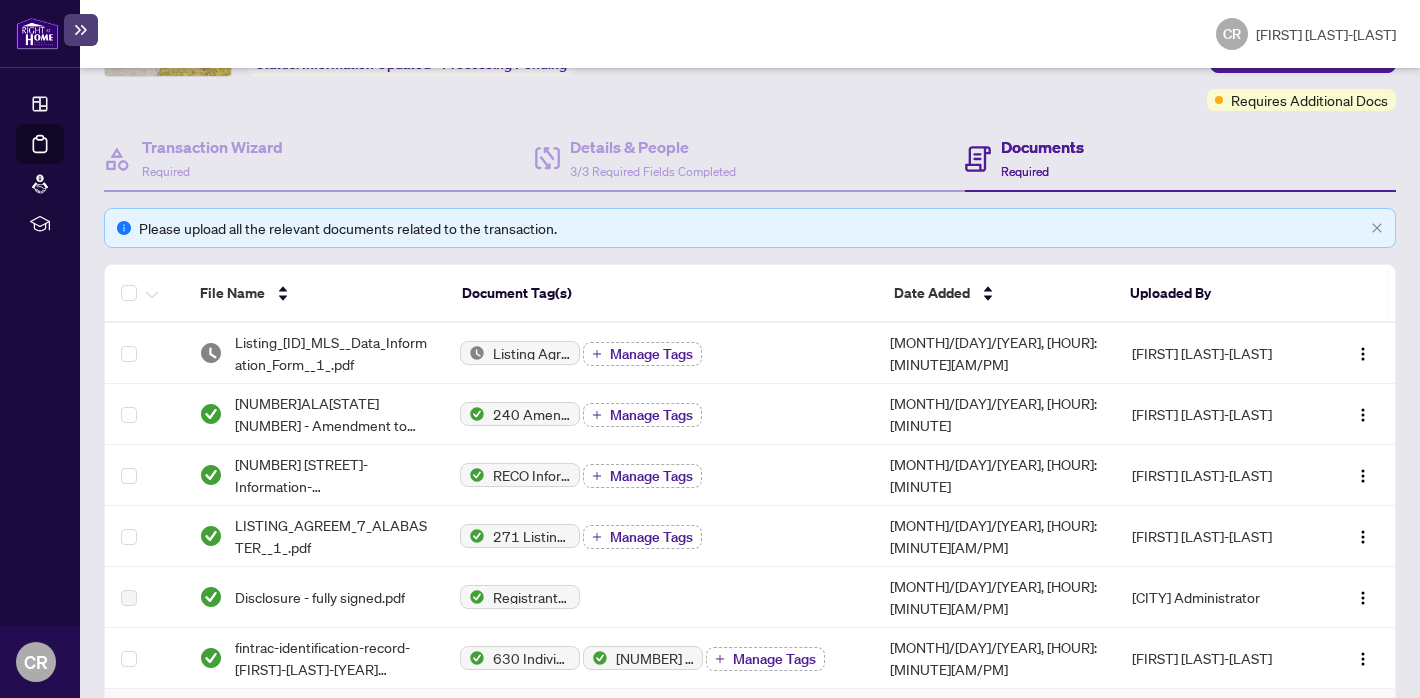 scroll, scrollTop: 0, scrollLeft: 0, axis: both 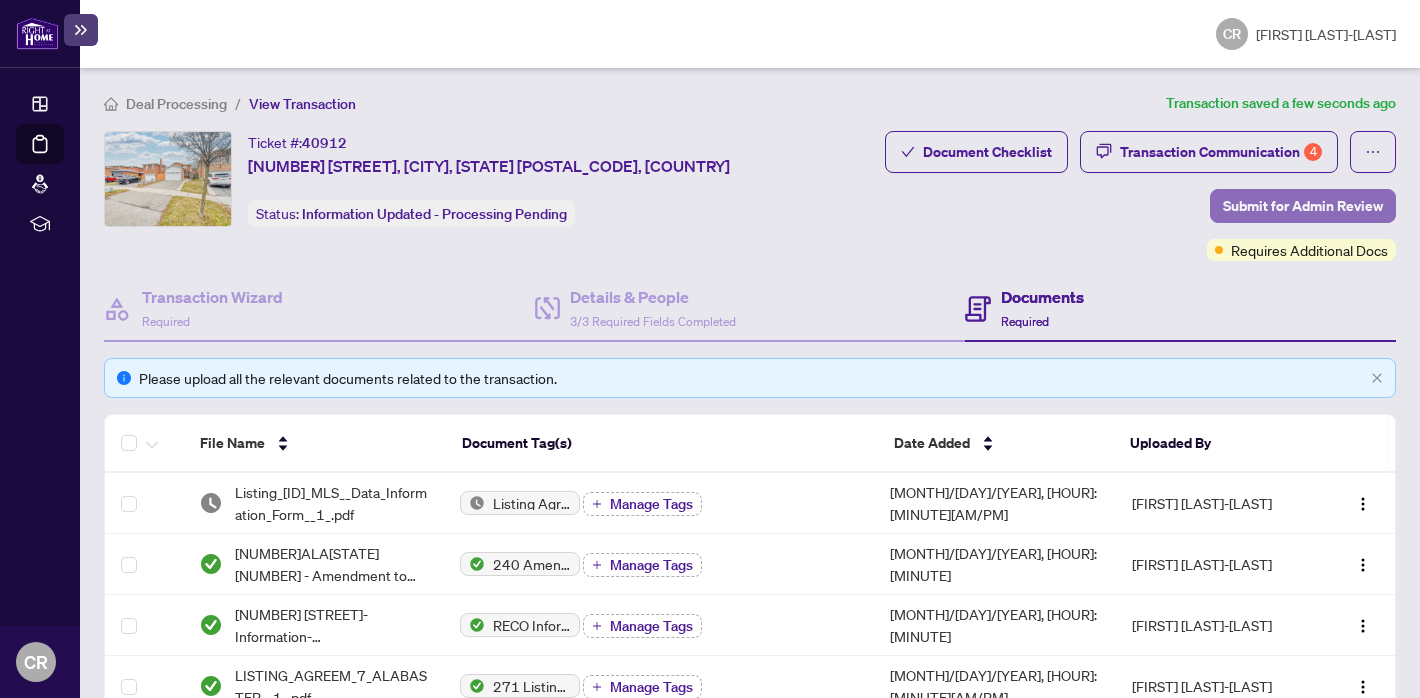 click on "Submit for Admin Review" at bounding box center [1303, 206] 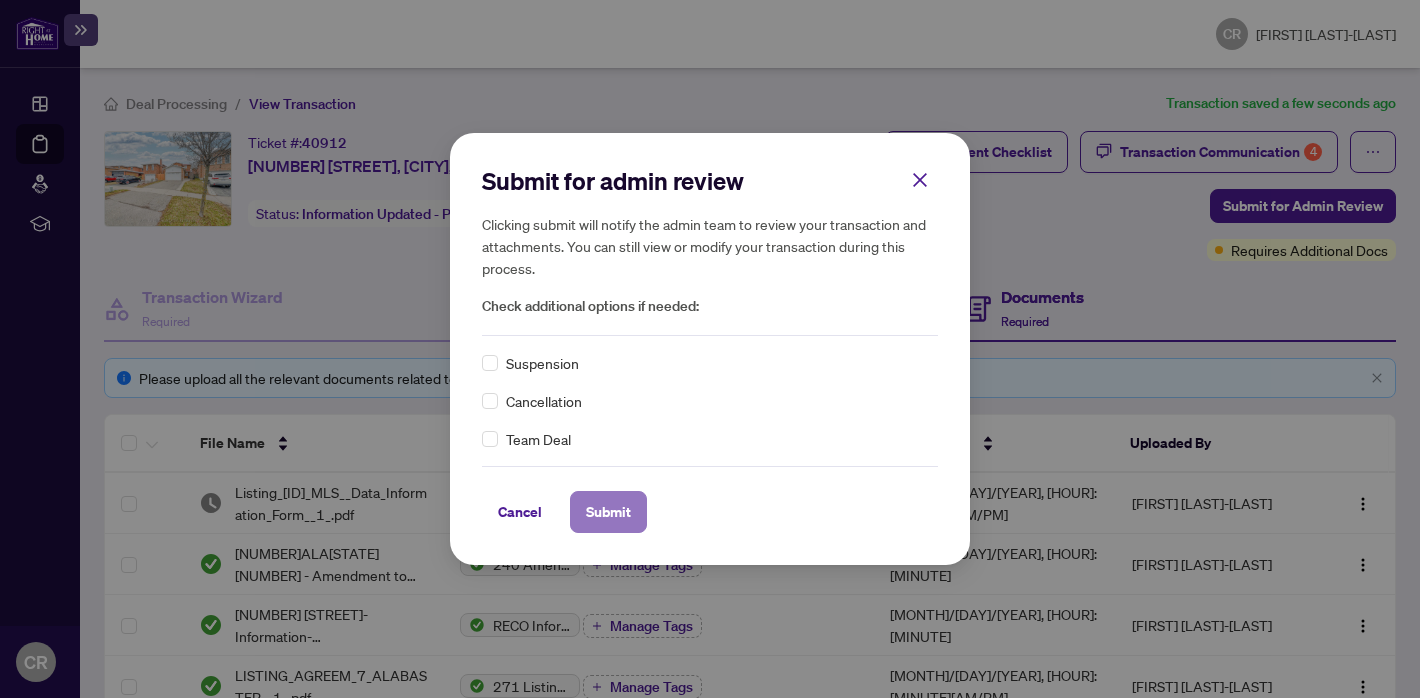 click on "Submit" at bounding box center (608, 512) 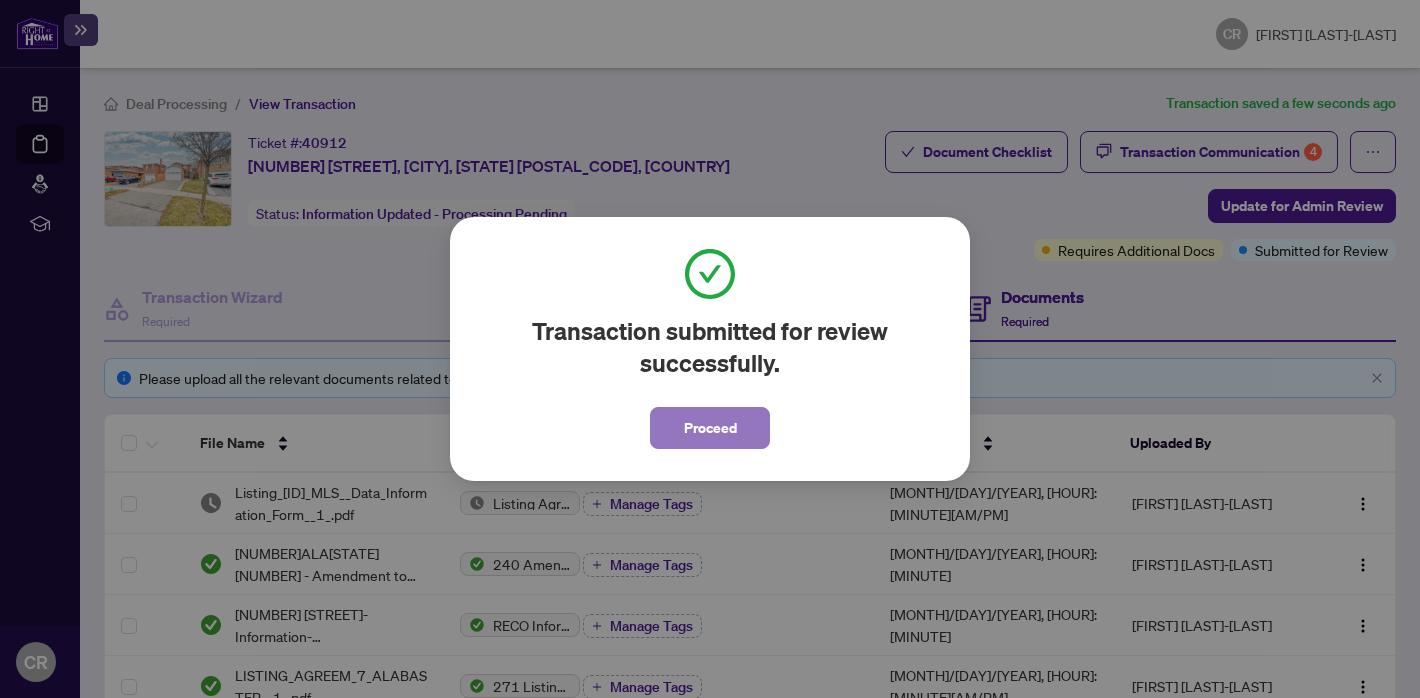 click on "Proceed" at bounding box center (710, 428) 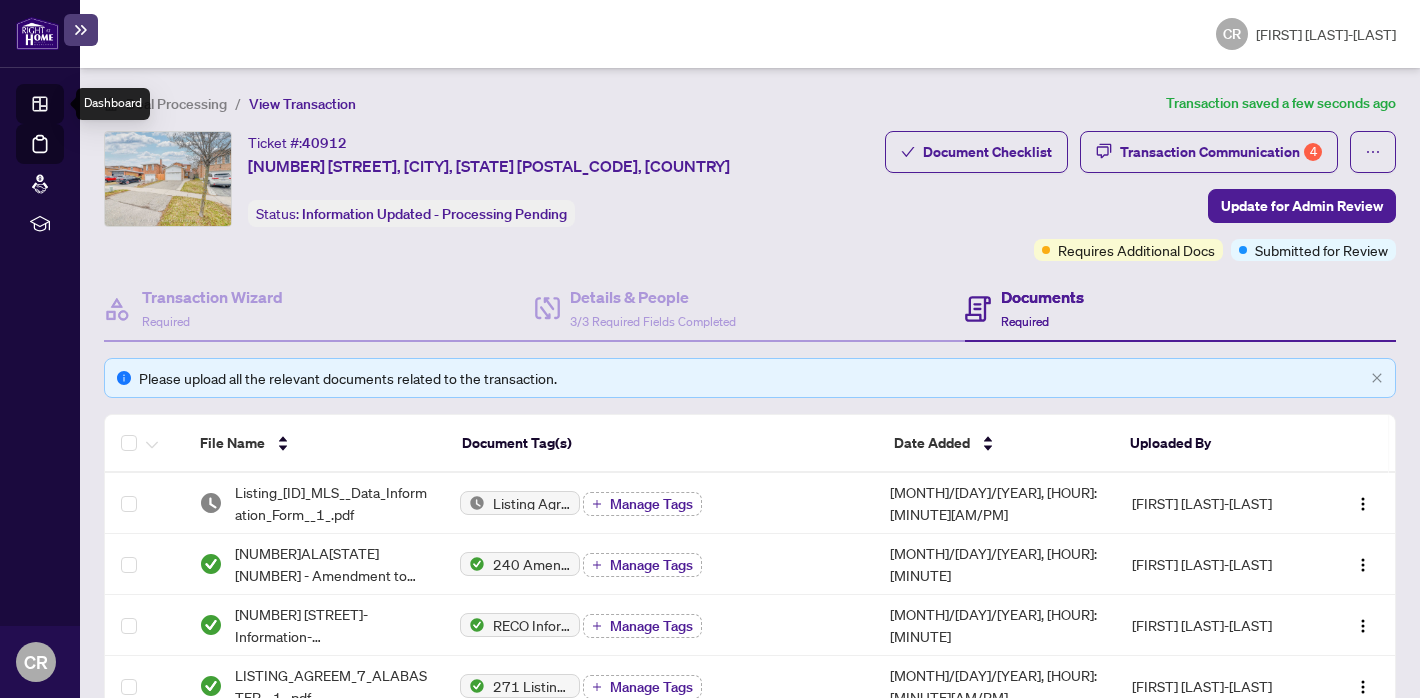 click on "Dashboard" at bounding box center (62, 107) 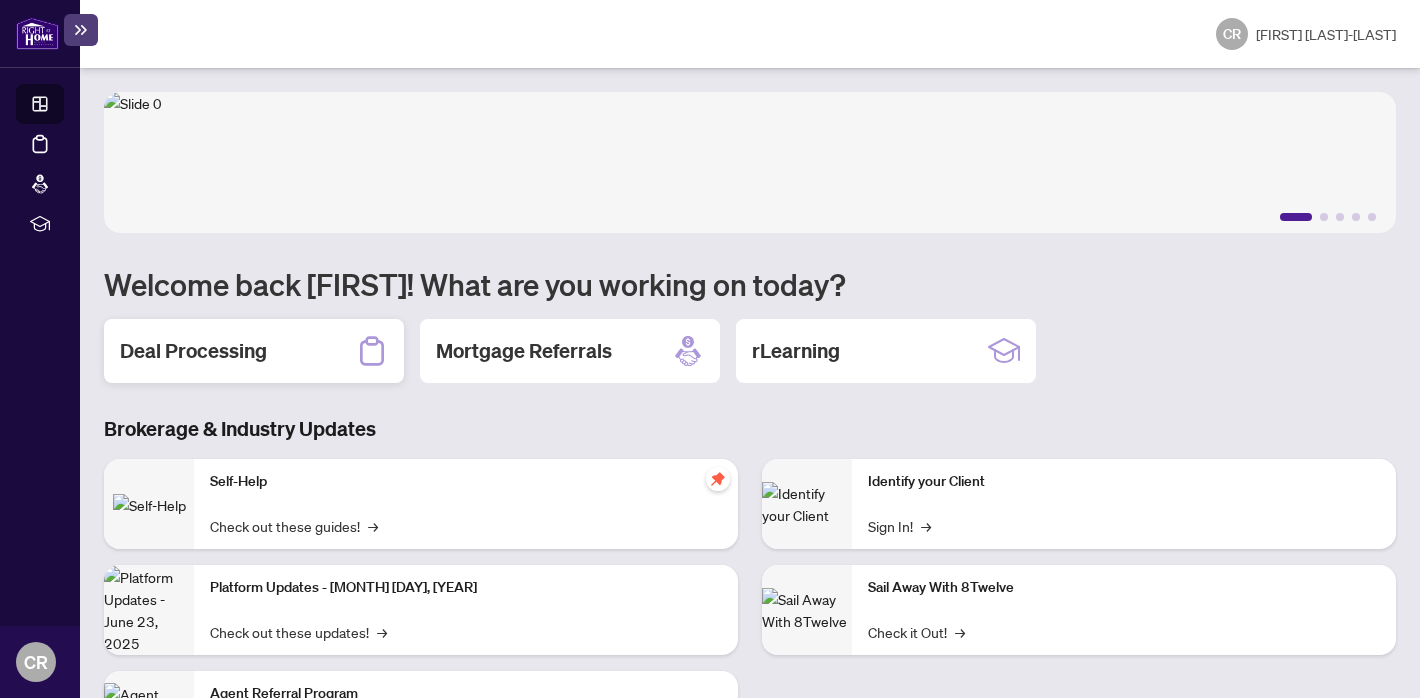 click on "Deal Processing" at bounding box center (193, 351) 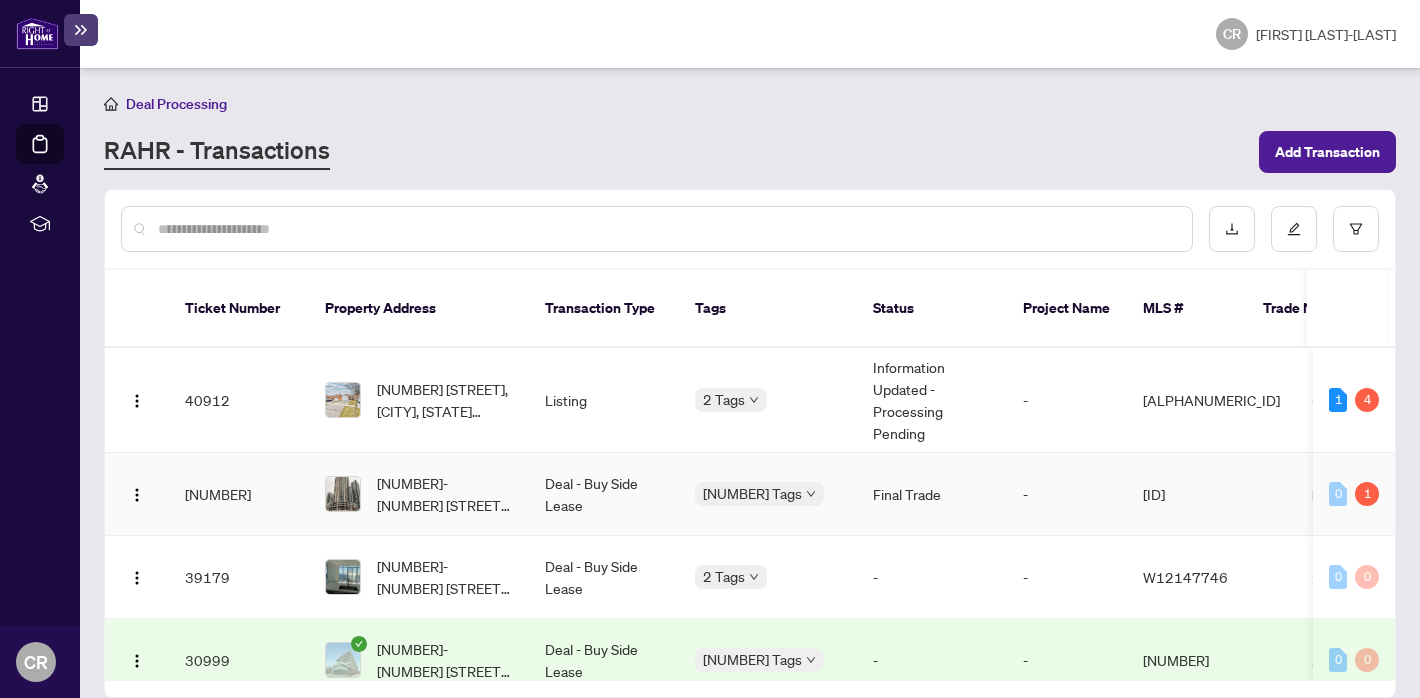 scroll, scrollTop: 44, scrollLeft: 0, axis: vertical 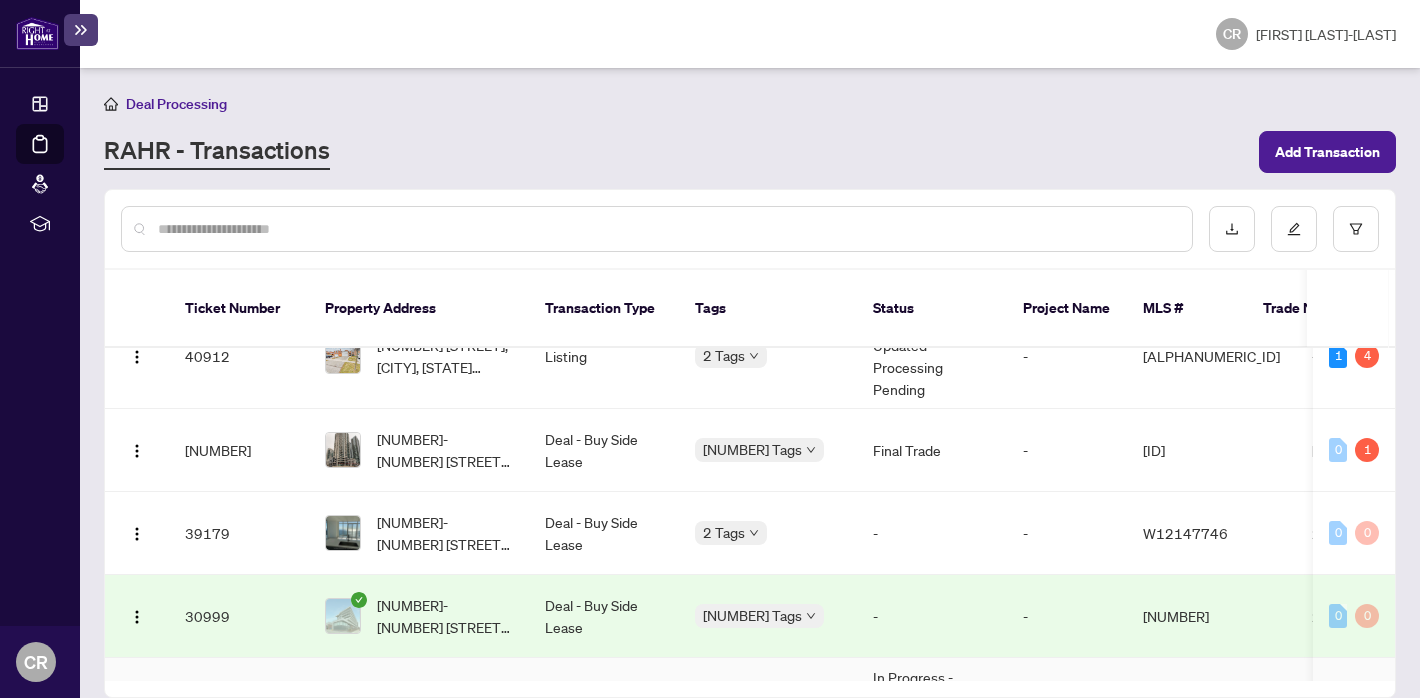 click on "Requires Additional Docs" at bounding box center [768, 699] 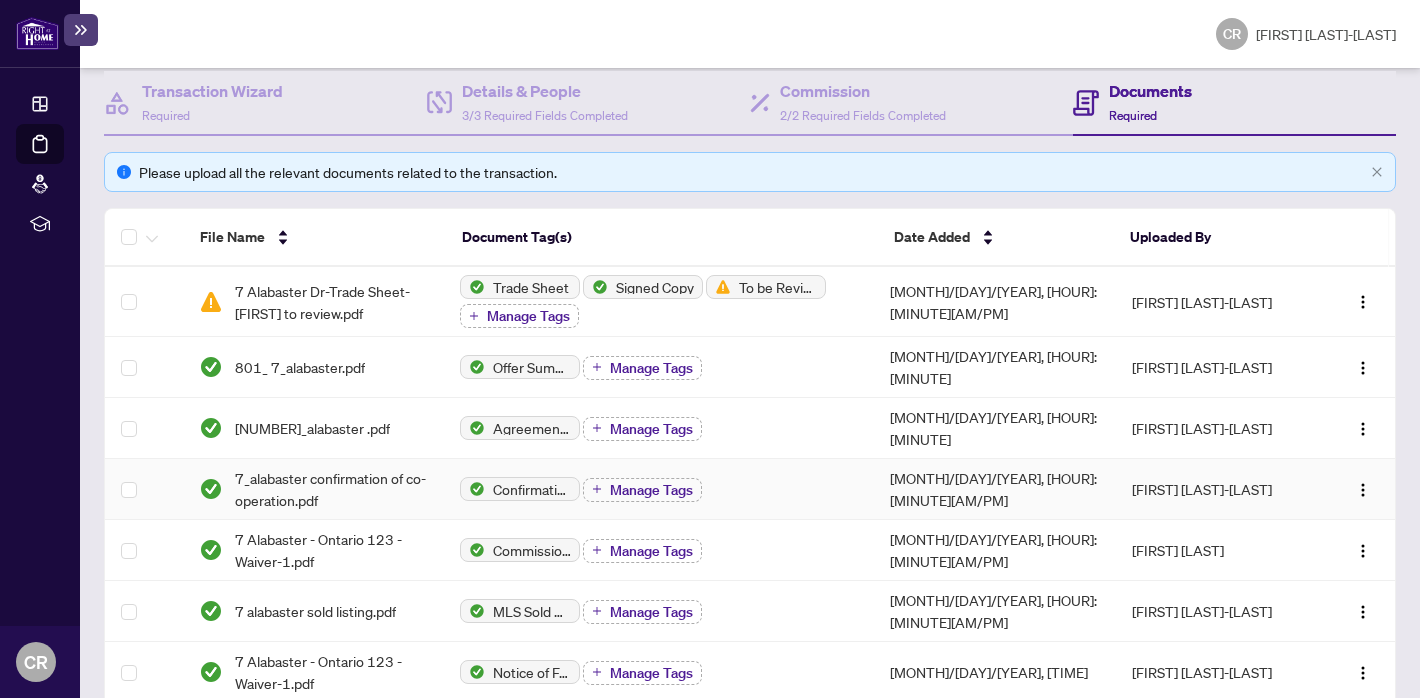 scroll, scrollTop: 115, scrollLeft: 0, axis: vertical 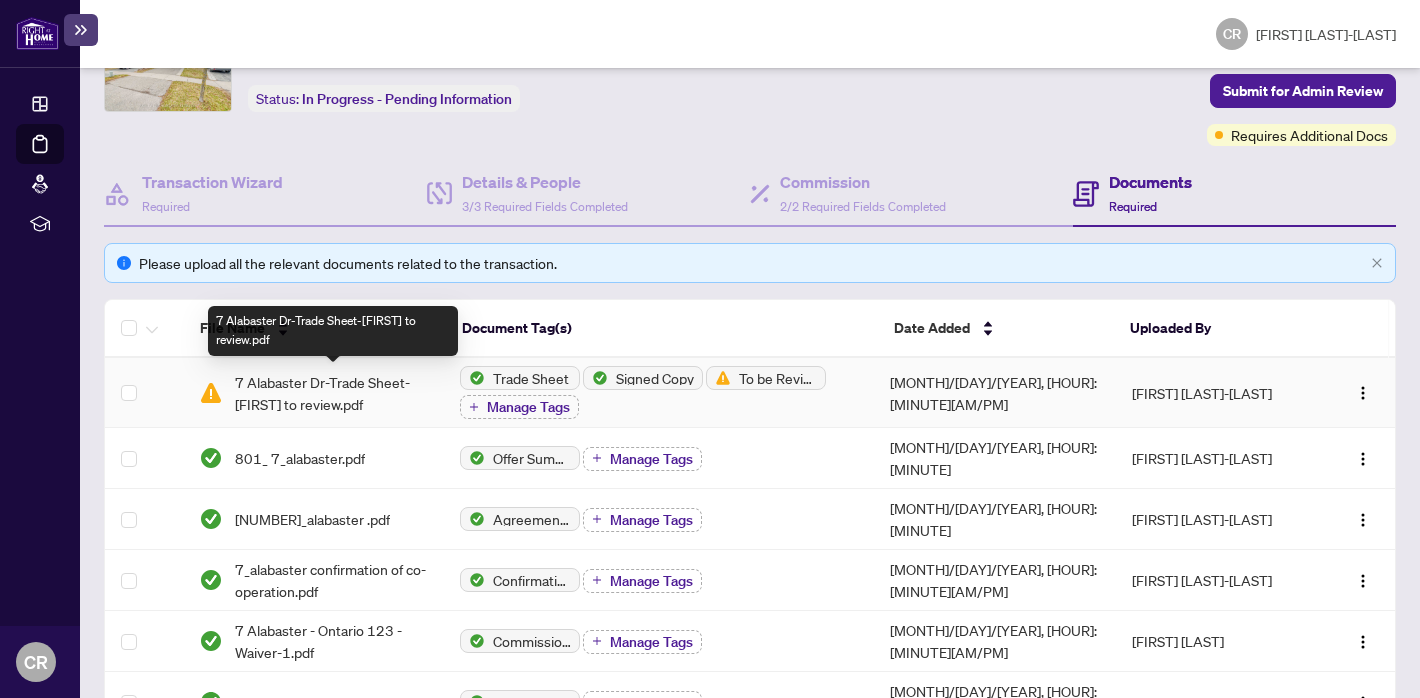 click on "7 Alabaster Dr-Trade Sheet-[FIRST] to review.pdf" at bounding box center [331, 393] 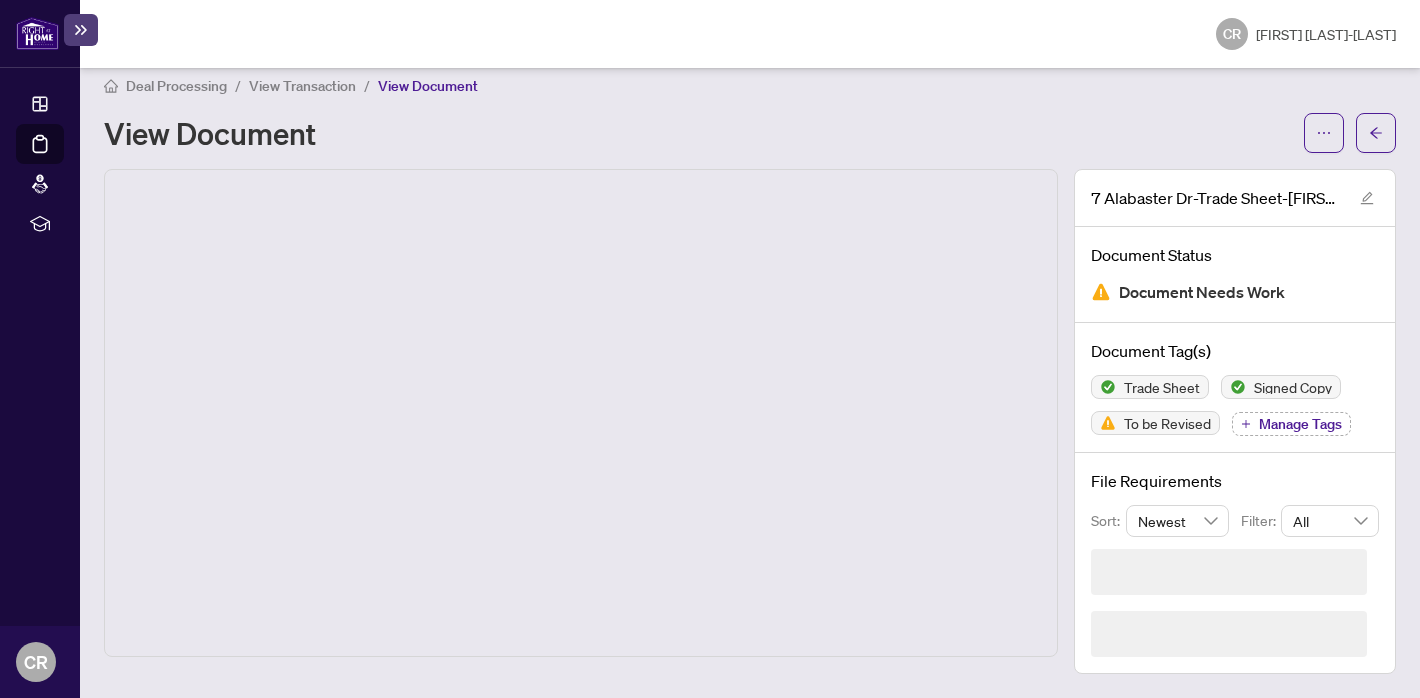 scroll, scrollTop: 0, scrollLeft: 0, axis: both 